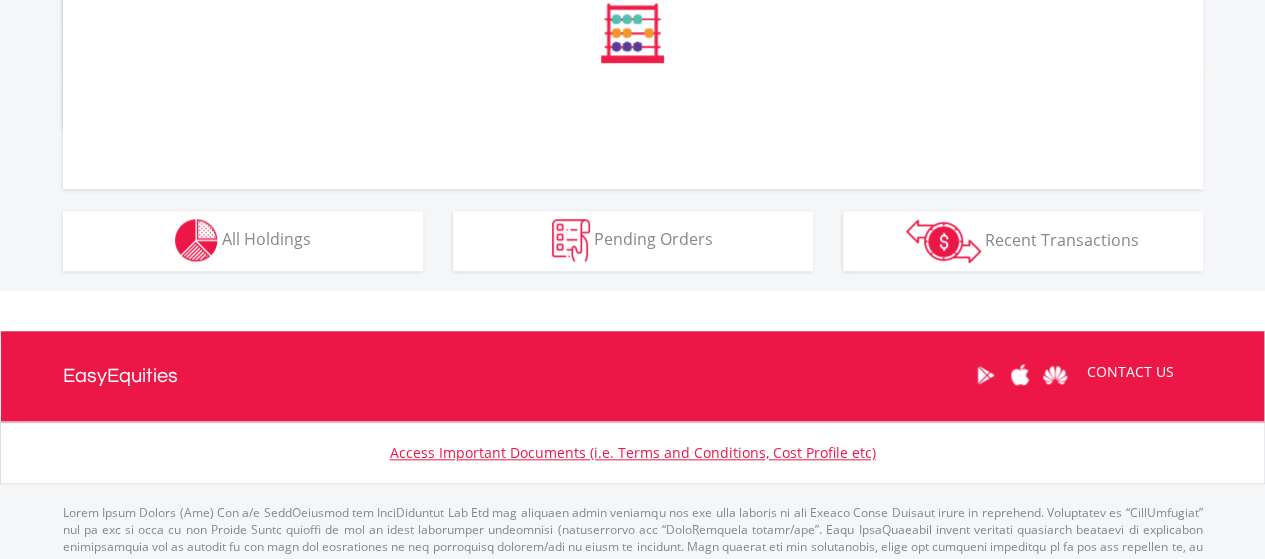 scroll, scrollTop: 1210, scrollLeft: 0, axis: vertical 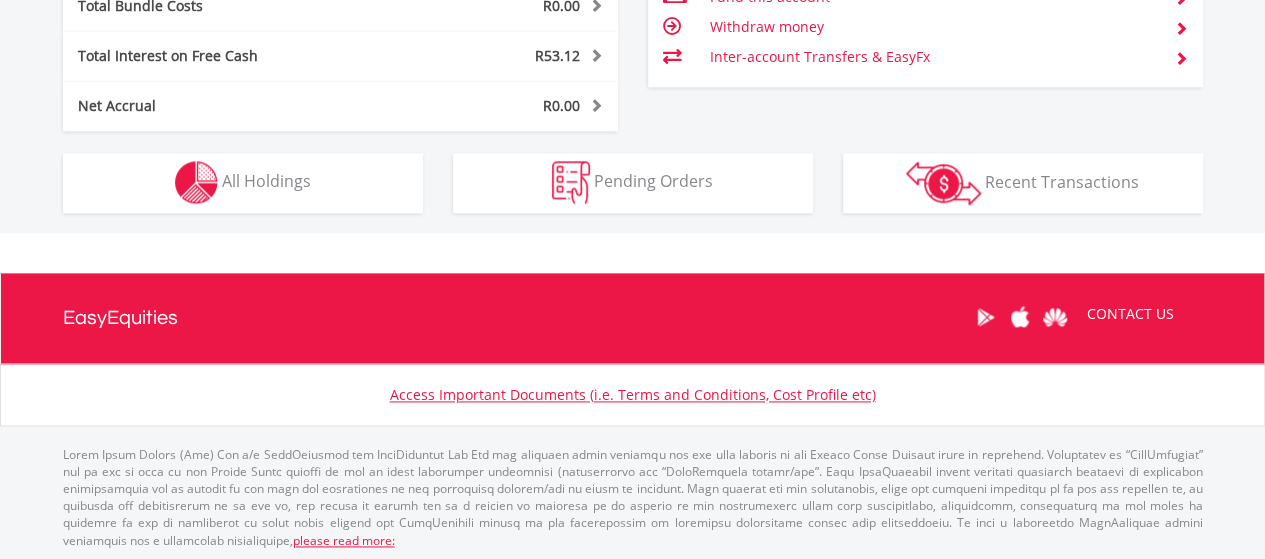click on "My Investments
Invest Now
New Listings
Sell
My Recurring Investments
Pending Orders
Switch Unit Trusts
Vouchers
Buy a Voucher
Redeem a Voucher" at bounding box center [632, -316] 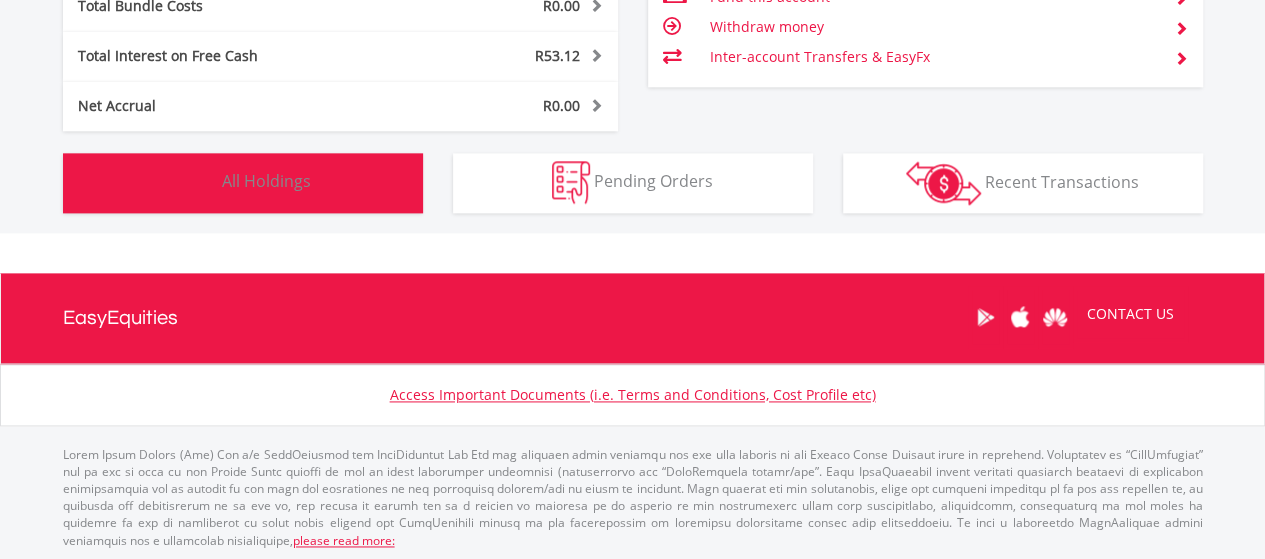 click on "All Holdings" at bounding box center [266, 181] 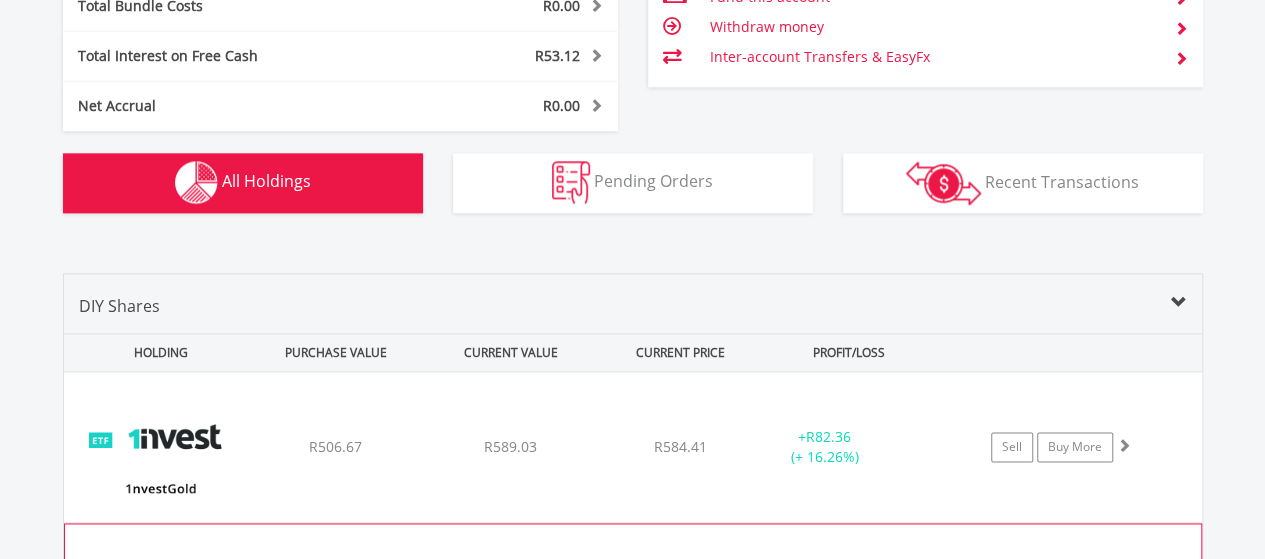 scroll, scrollTop: 1482, scrollLeft: 0, axis: vertical 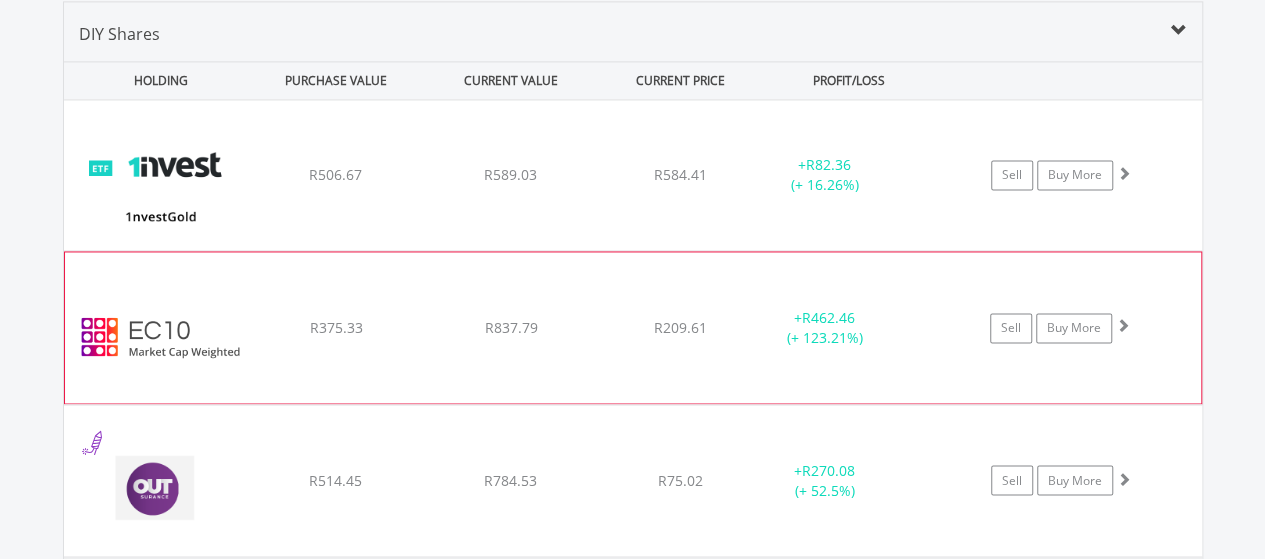click on "R375.33" at bounding box center (335, 174) 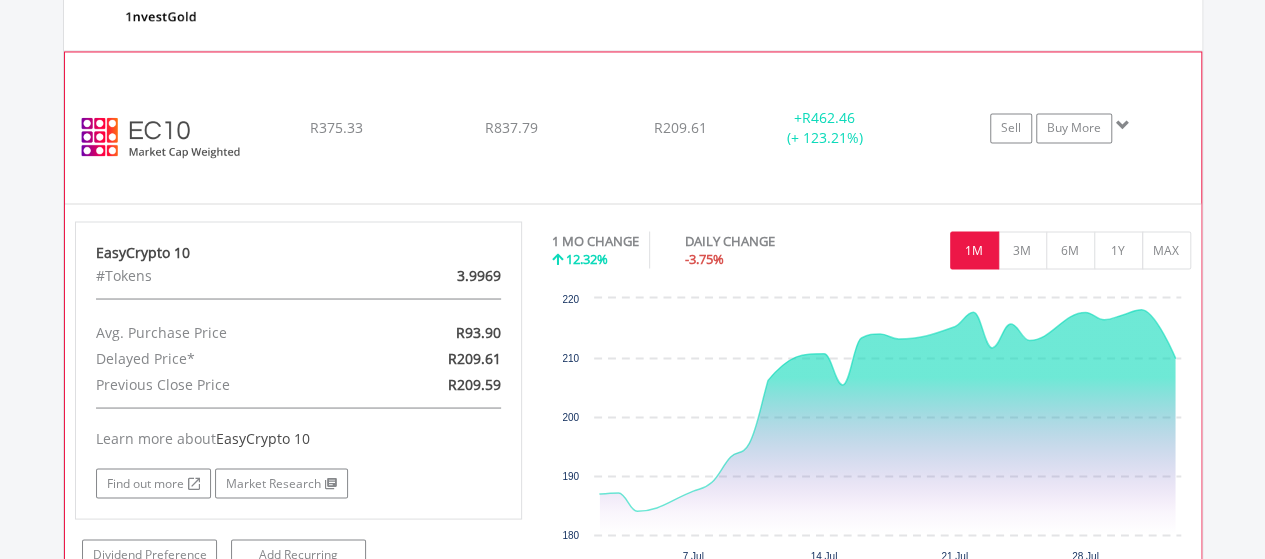 scroll, scrollTop: 1782, scrollLeft: 0, axis: vertical 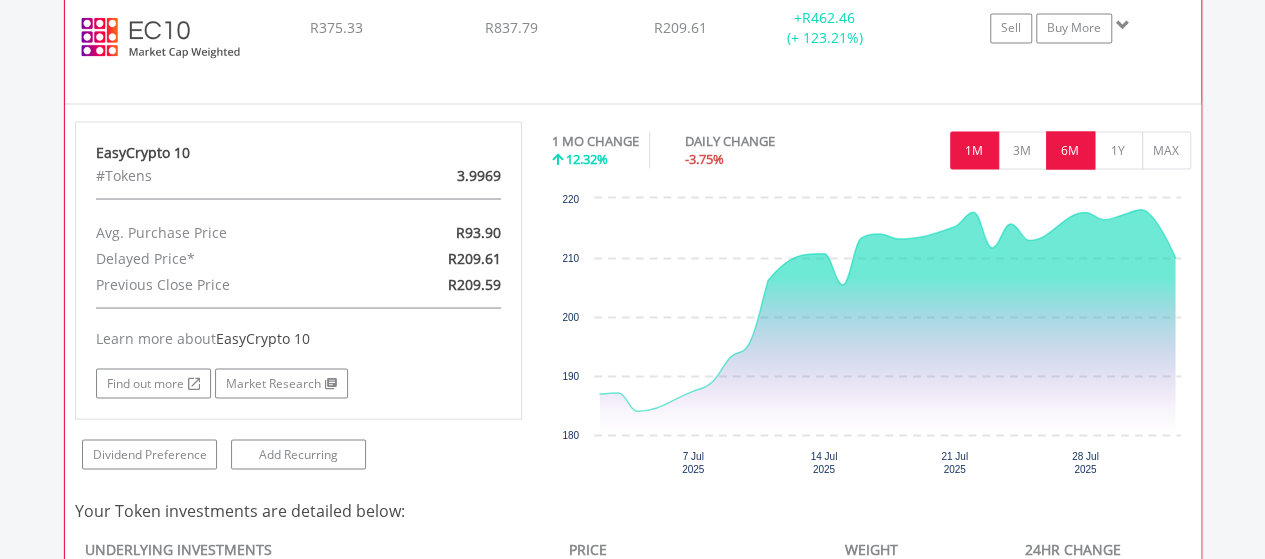 click on "6M" at bounding box center (1070, 150) 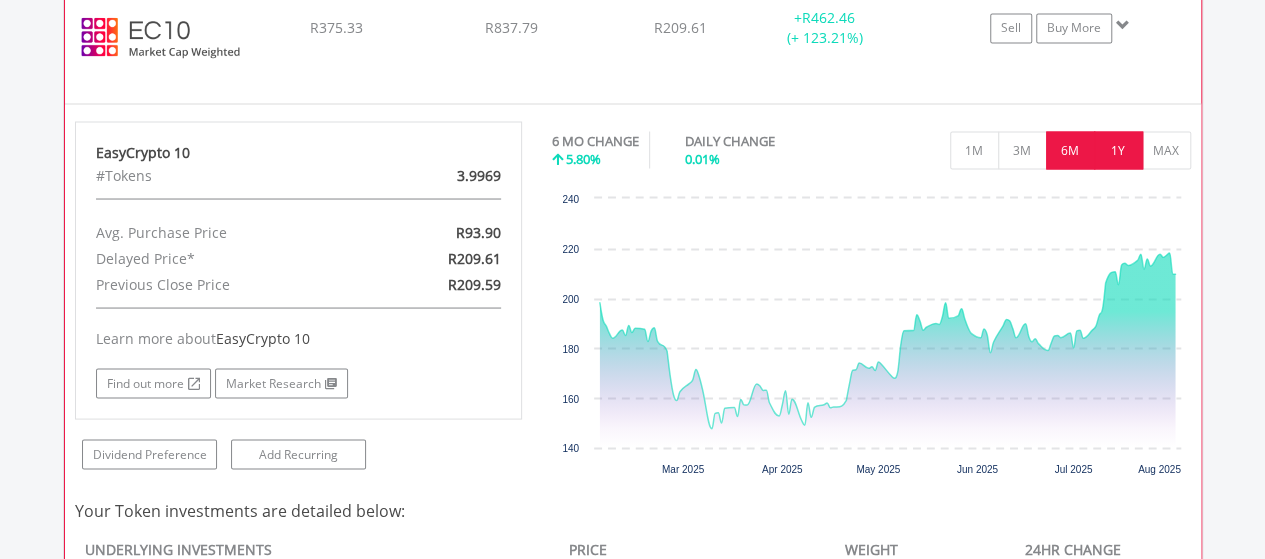 click on "1Y" at bounding box center [1118, 150] 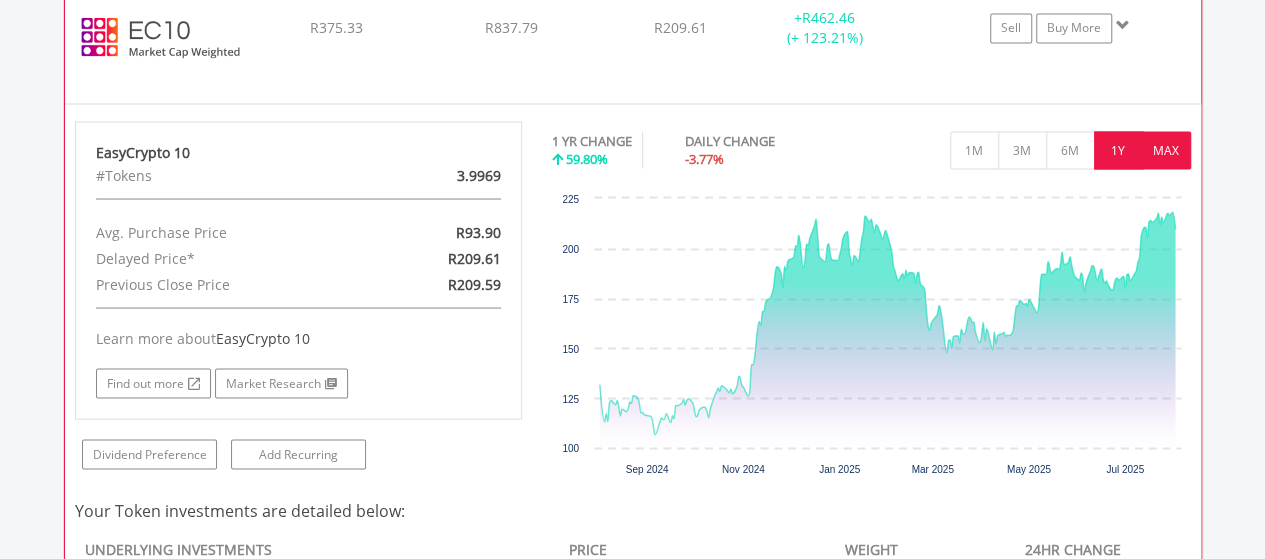 click on "MAX" at bounding box center (1166, 150) 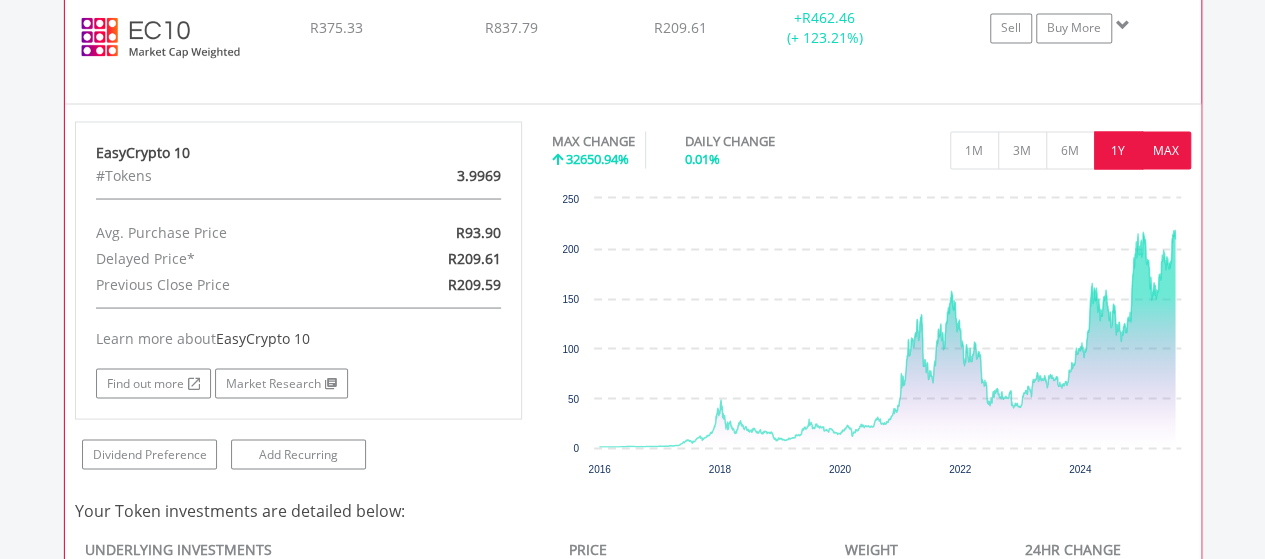 click on "1Y" at bounding box center [1118, 150] 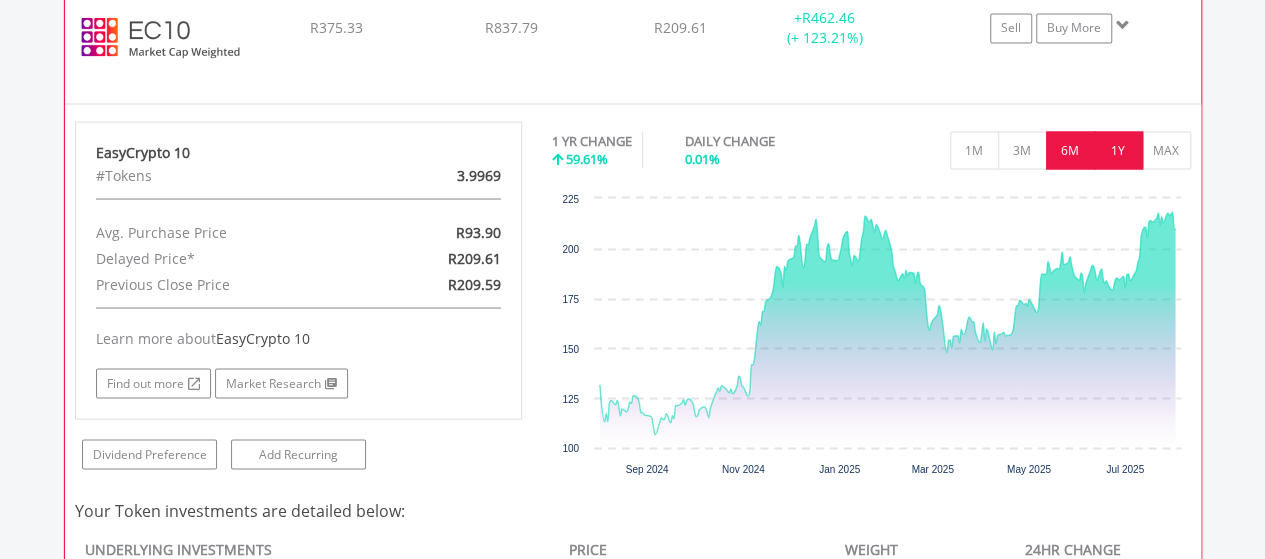 click on "6M" at bounding box center (1070, 150) 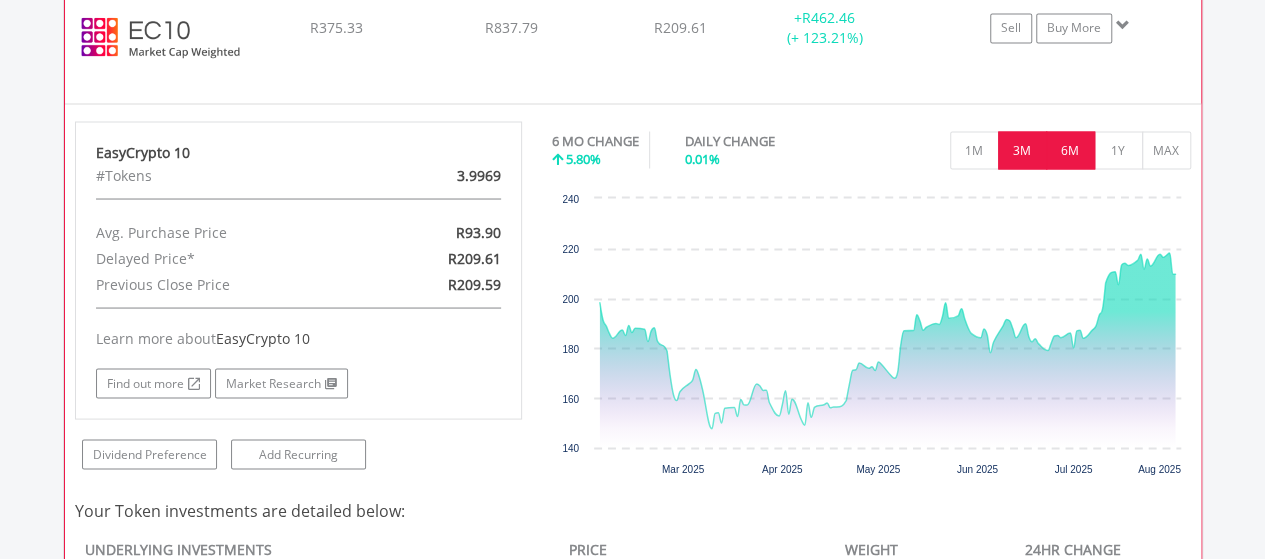 click on "3M" at bounding box center (1022, 150) 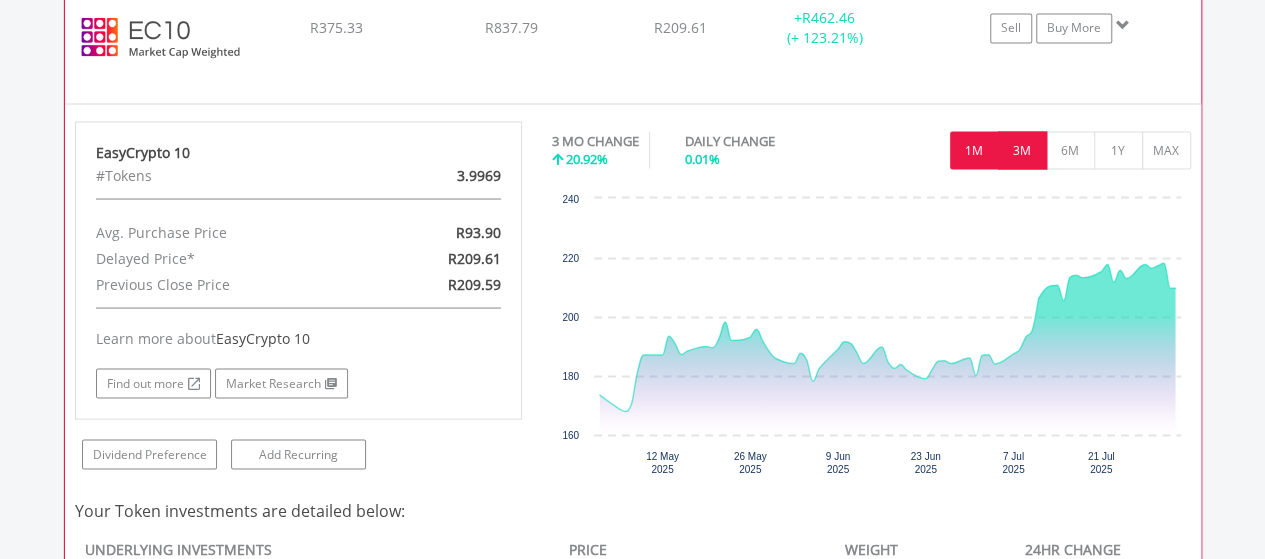 click on "1M" at bounding box center [974, 150] 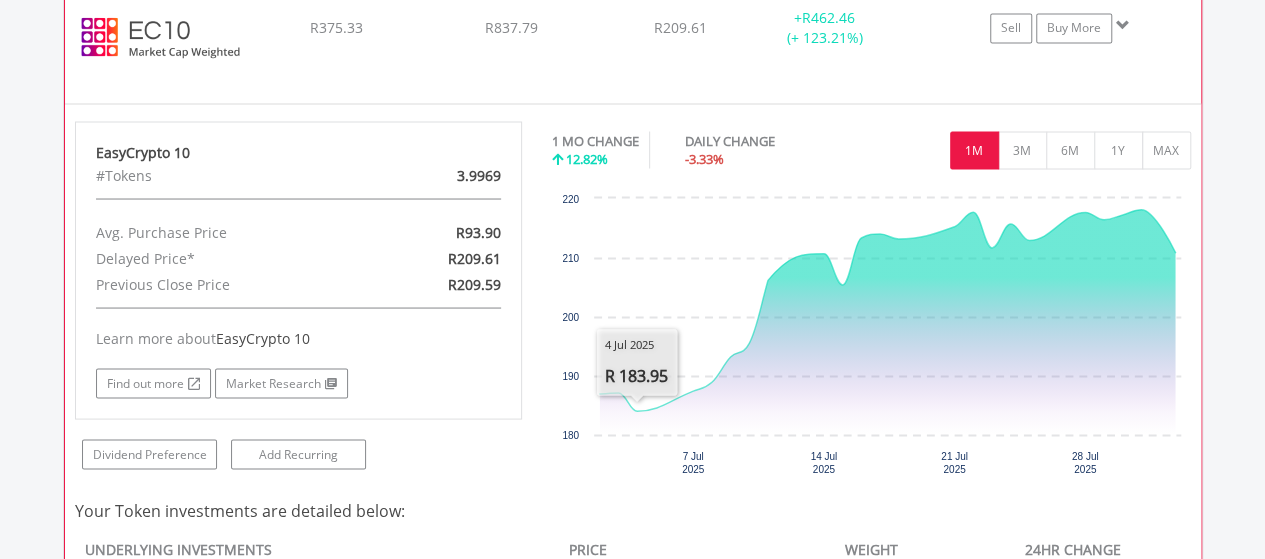 click on "EasyCrypto 10
R375.33
R837.79
R209.61
+  R462.46 (+ 123.21%)
Sell
Buy More" at bounding box center [633, -125] 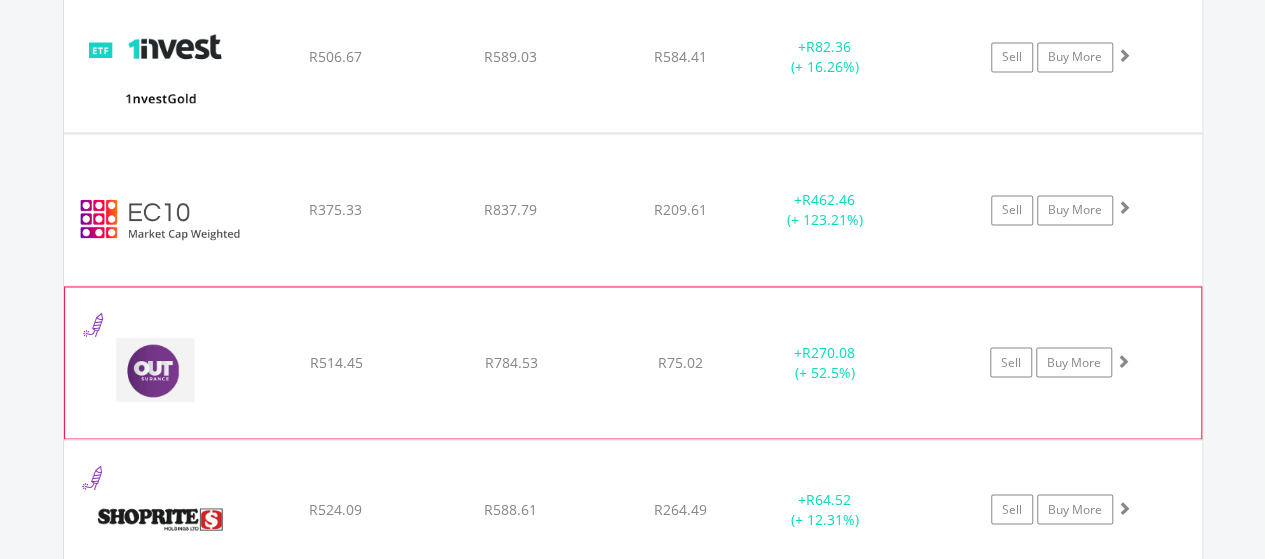 scroll, scrollTop: 1582, scrollLeft: 0, axis: vertical 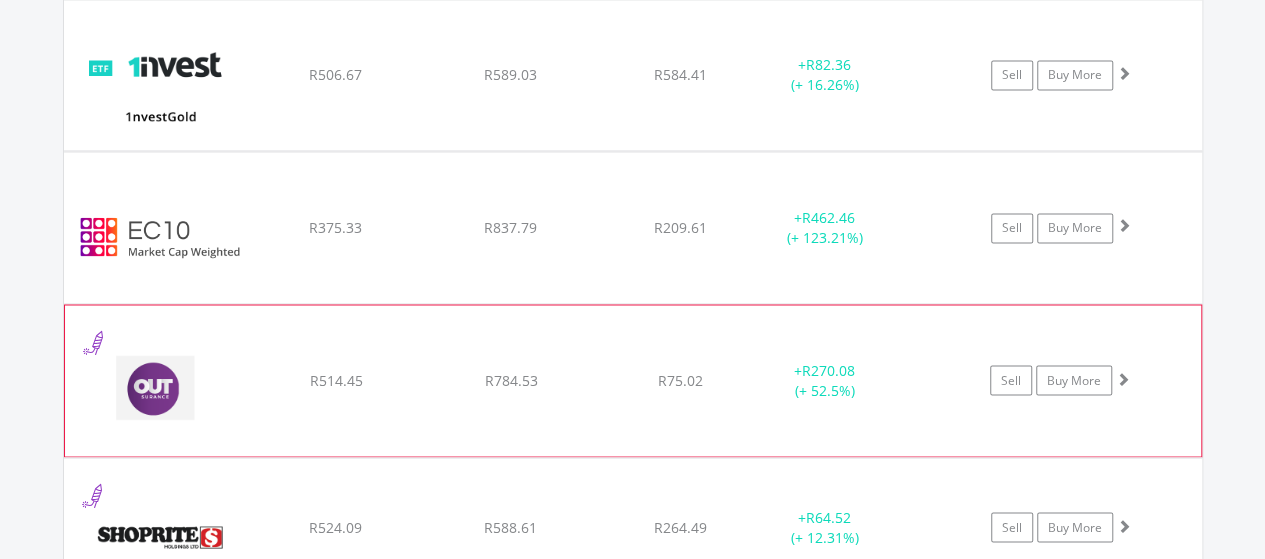click on "1nvestGold ETF
R506.67
R589.03
R584.41
+  R82.36 (+ 16.26%)
Sell
Buy More" at bounding box center [633, 75] 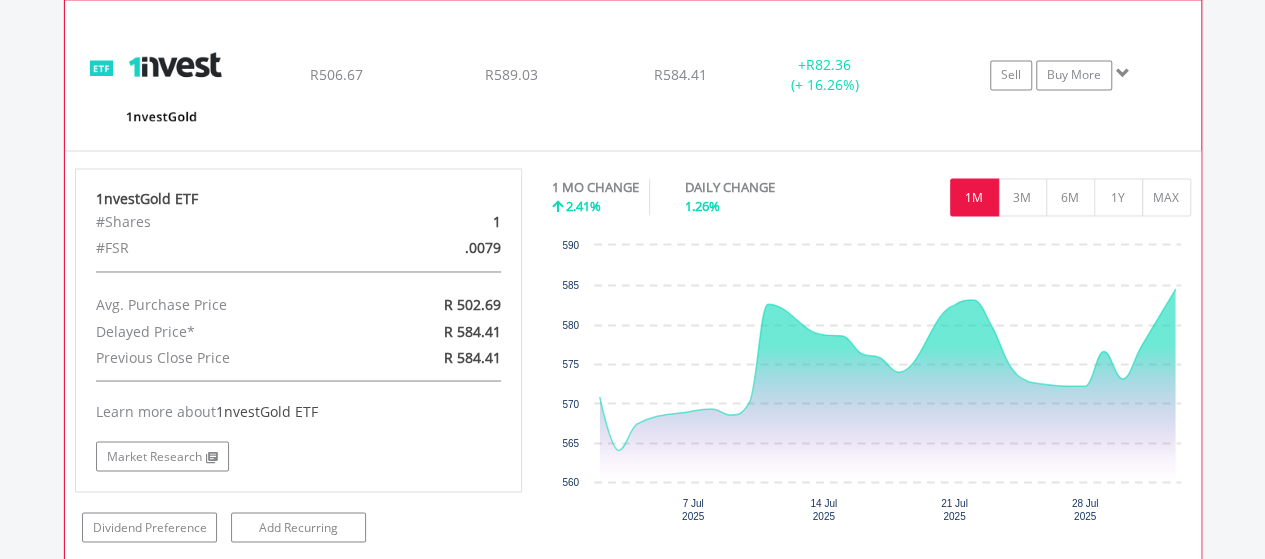 click on "R506.67" at bounding box center [336, 75] 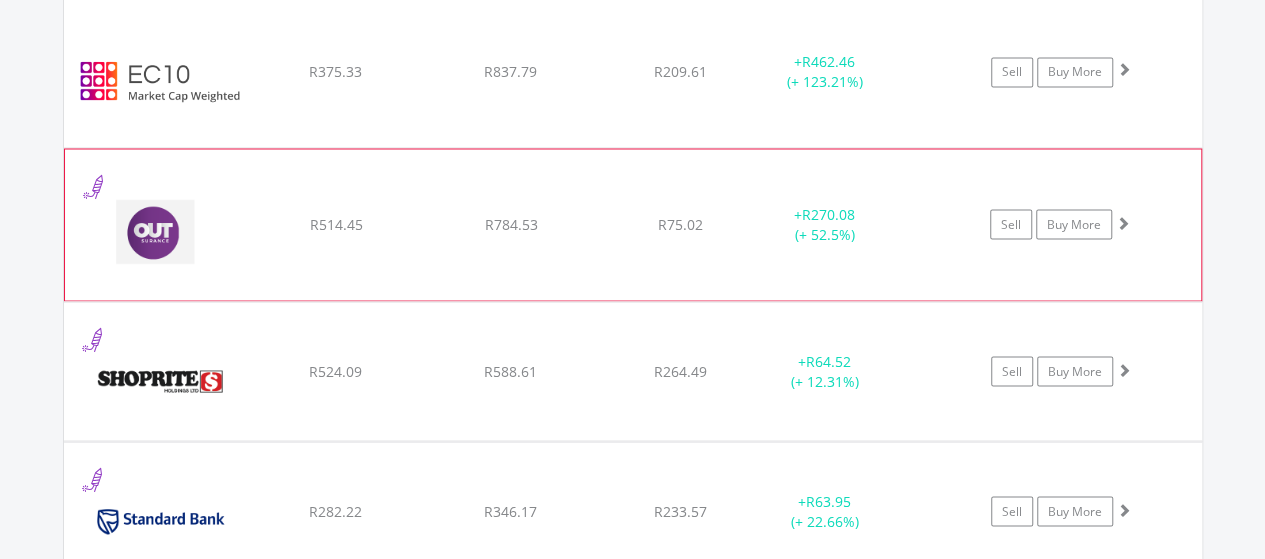 scroll, scrollTop: 1782, scrollLeft: 0, axis: vertical 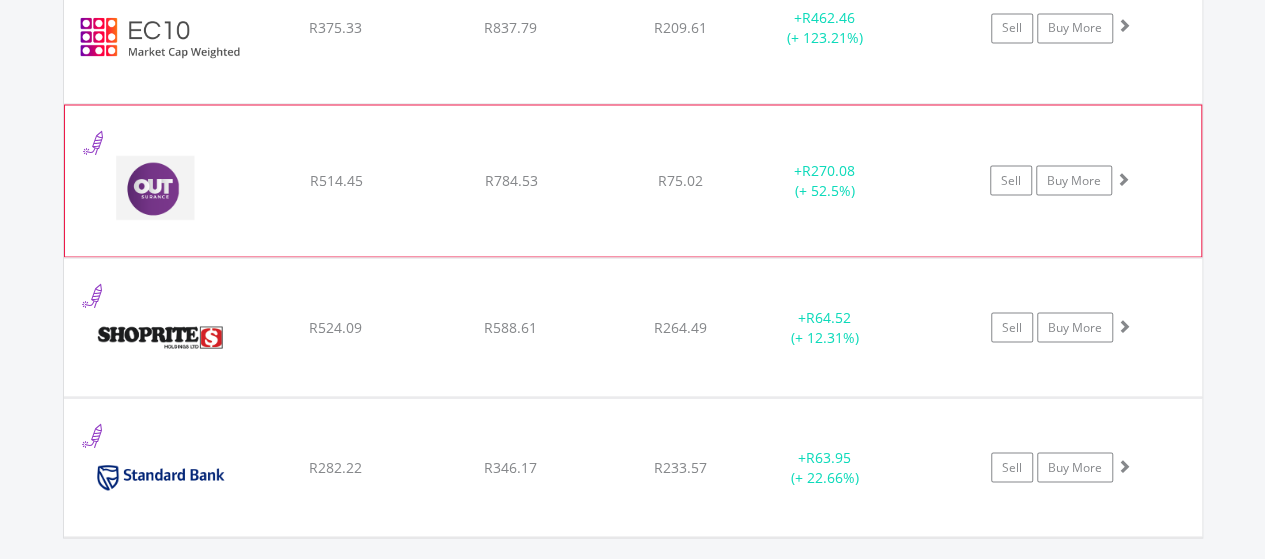 click on "OUTsurance Group Limited
R514.45
R784.53
R75.02
+  R270.08 (+ 52.5%)
Sell
Buy More" at bounding box center (633, -125) 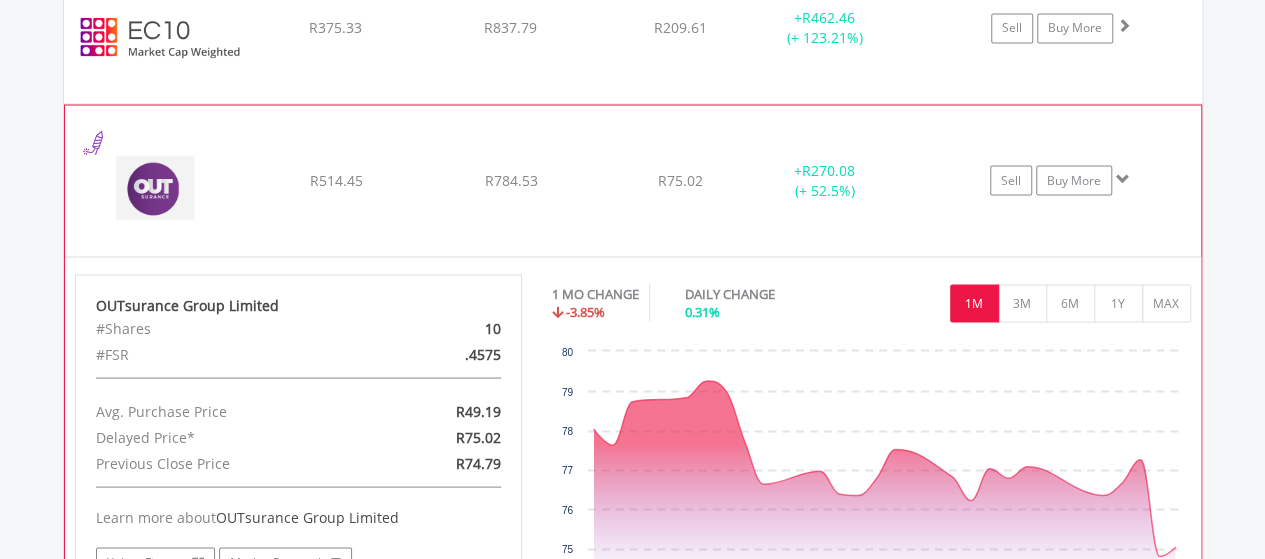click on "OUTsurance Group Limited
R514.45
R784.53
R75.02
+  R270.08 (+ 52.5%)
Sell
Buy More" at bounding box center (633, -125) 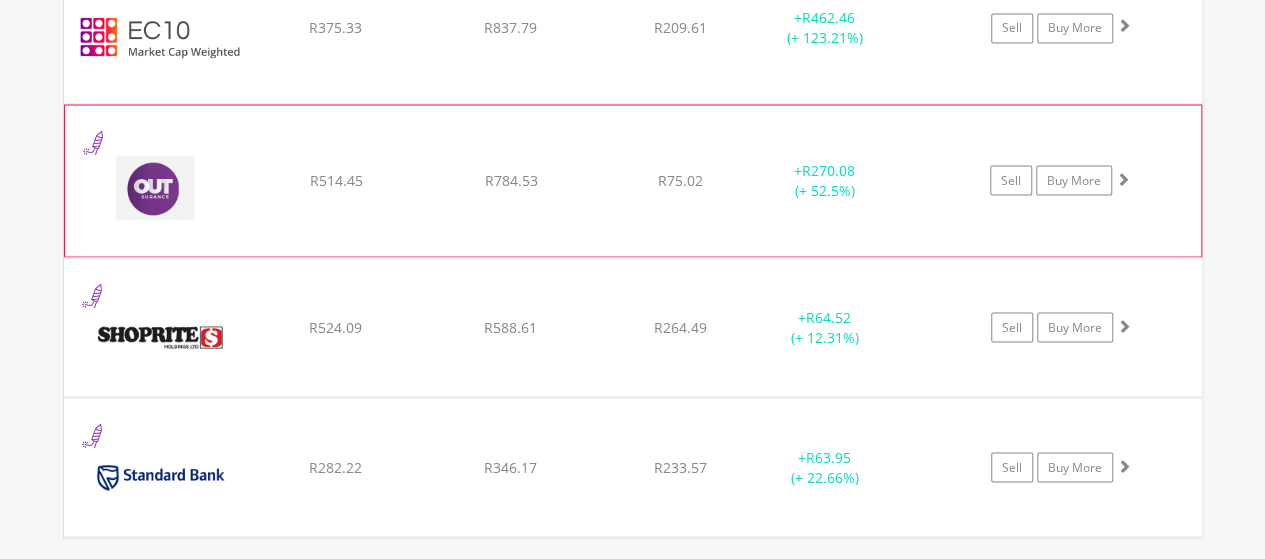 click on "OUTsurance Group Limited
R514.45
R784.53
R75.02
+  R270.08 (+ 52.5%)
Sell
Buy More" at bounding box center (633, -125) 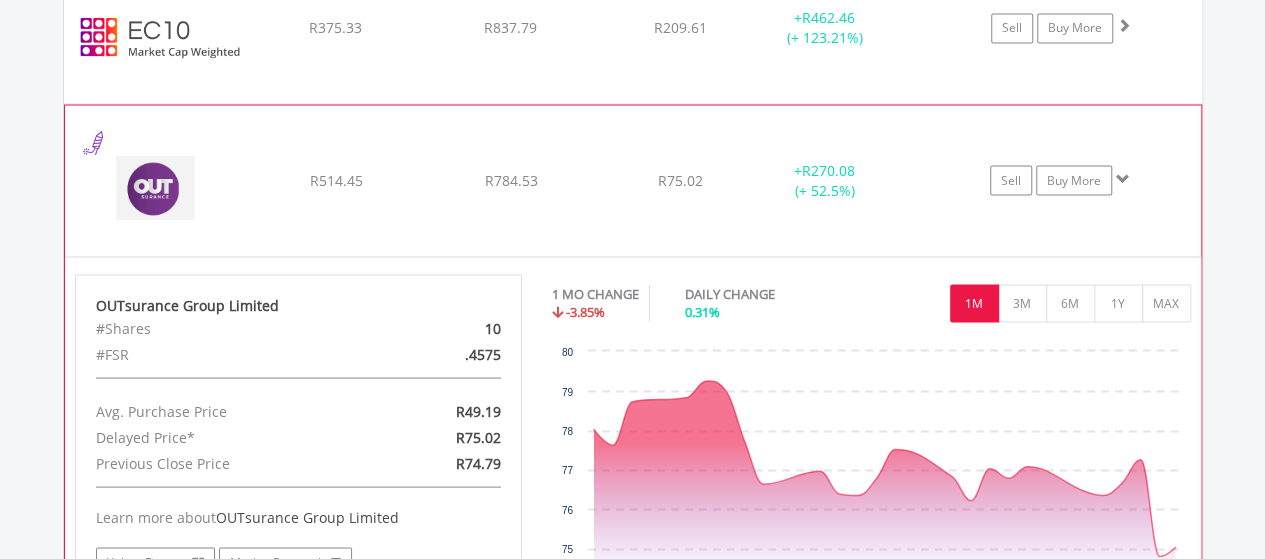 click on "OUTsurance Group Limited
R514.45
R784.53
R75.02
+  R270.08 (+ 52.5%)
Sell
Buy More" at bounding box center [633, -125] 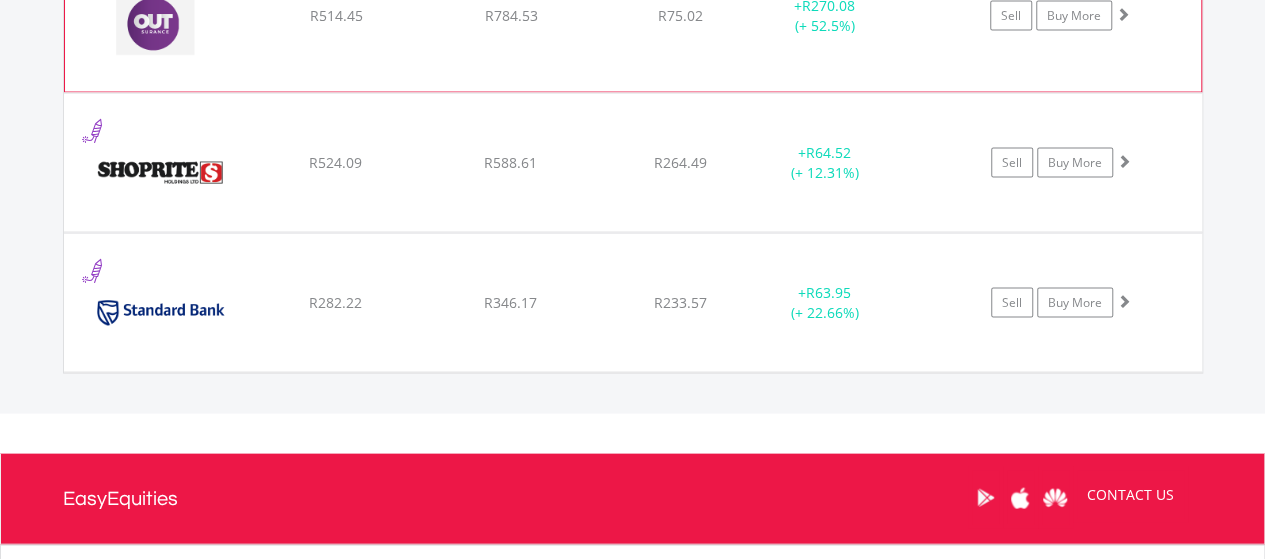 scroll, scrollTop: 1982, scrollLeft: 0, axis: vertical 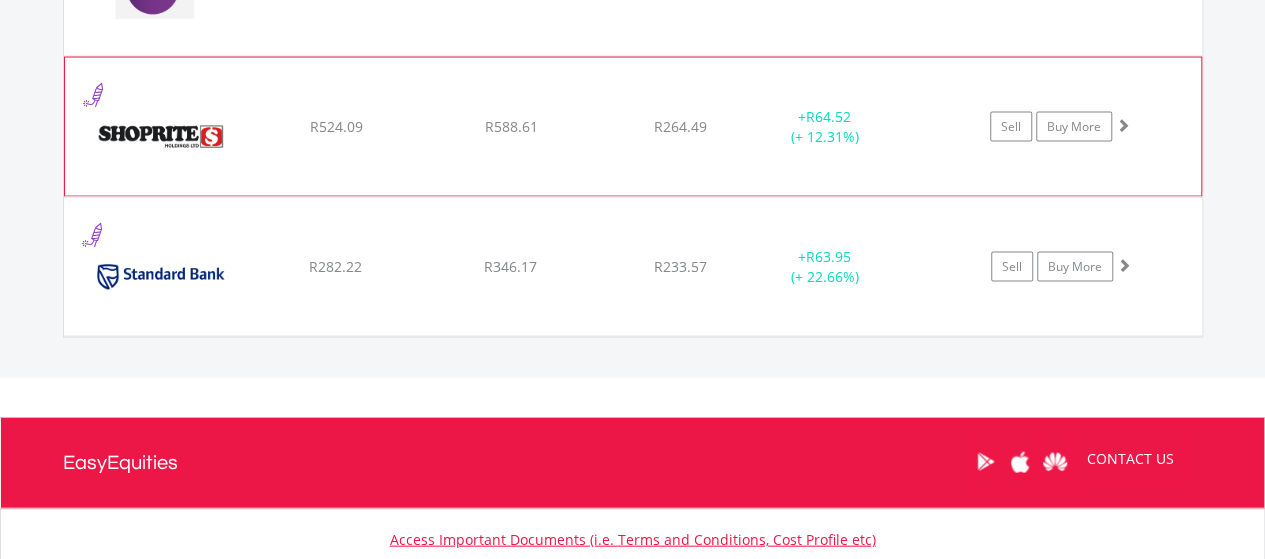 click on "Shoprite Holdings Limited
R524.09
R588.61
R264.49
+  R64.52 (+ 12.31%)
Sell
Buy More" at bounding box center [633, -325] 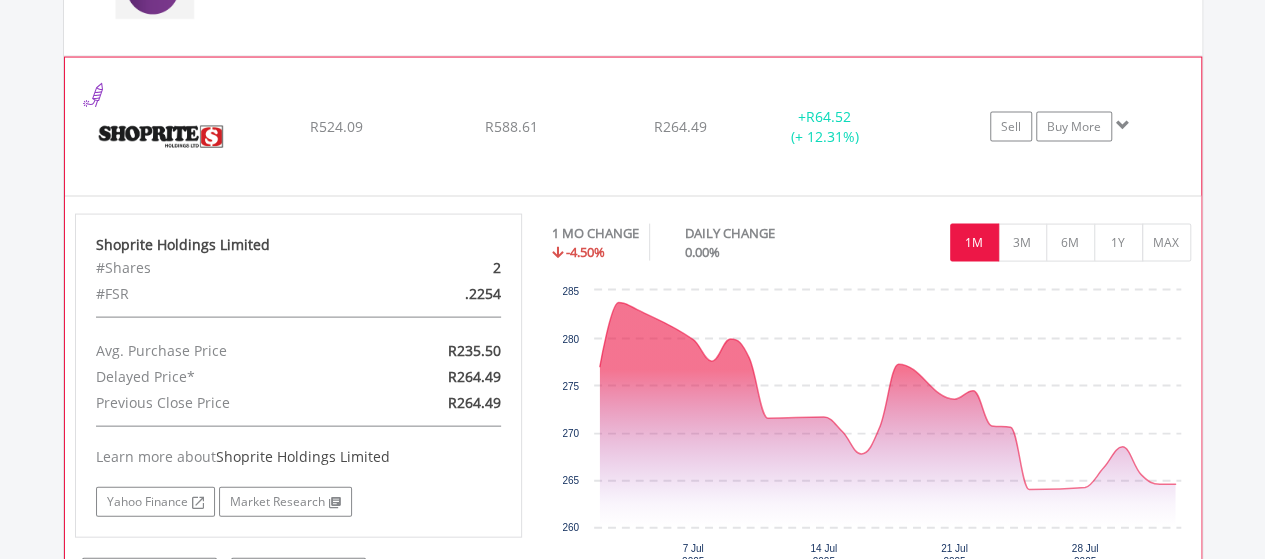 click on "Shoprite Holdings Limited
R524.09
R588.61
R264.49
+  R64.52 (+ 12.31%)
Sell
Buy More" at bounding box center (633, -325) 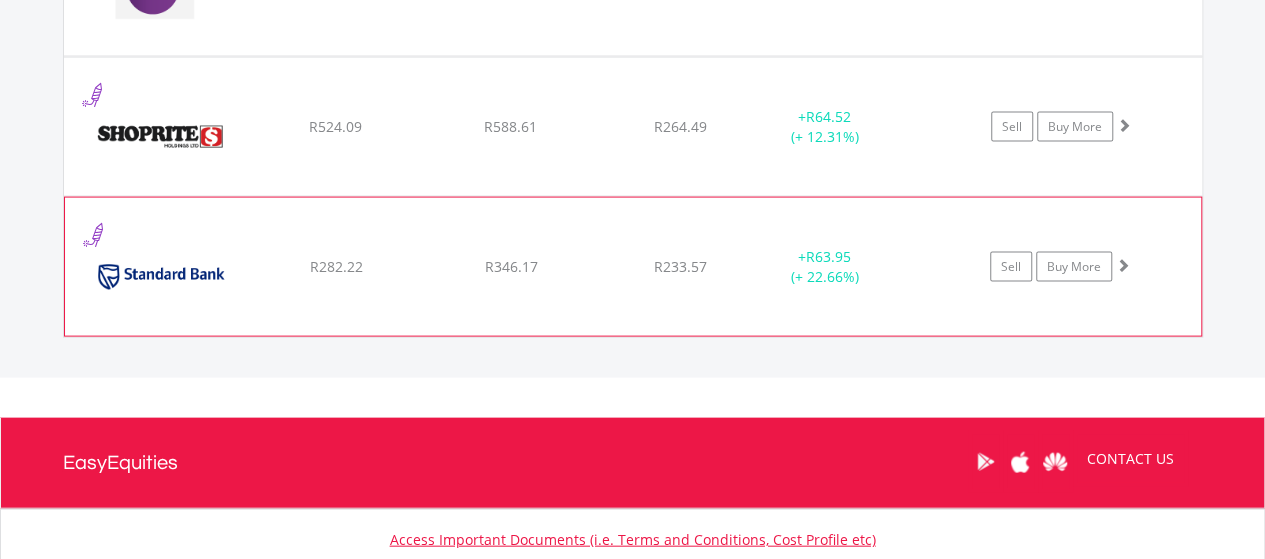 click on "R282.22" at bounding box center [335, -325] 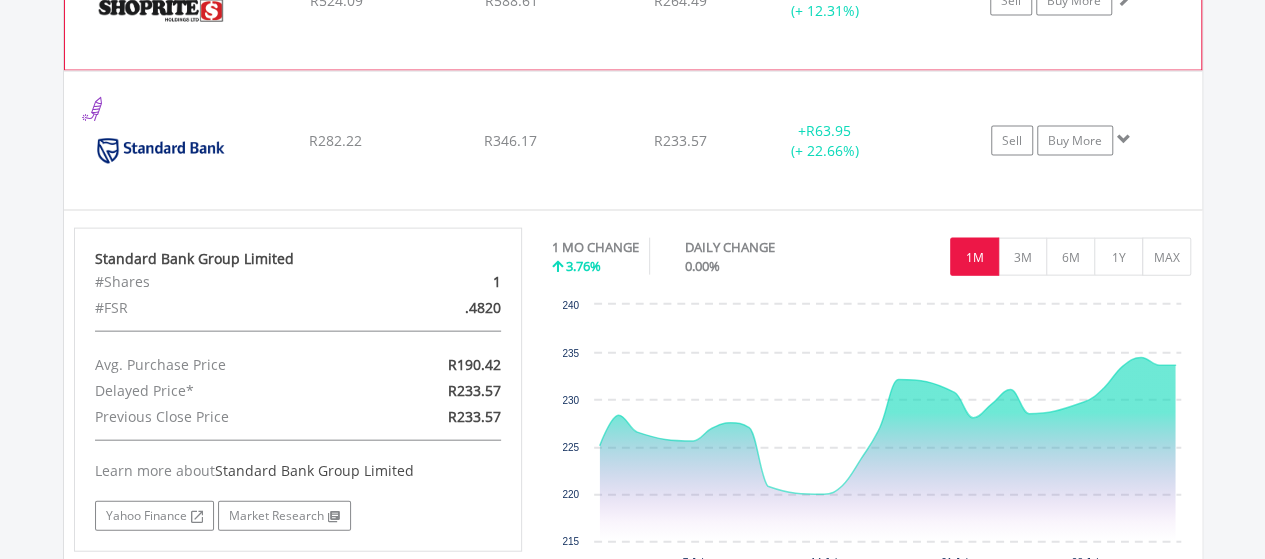 scroll, scrollTop: 2082, scrollLeft: 0, axis: vertical 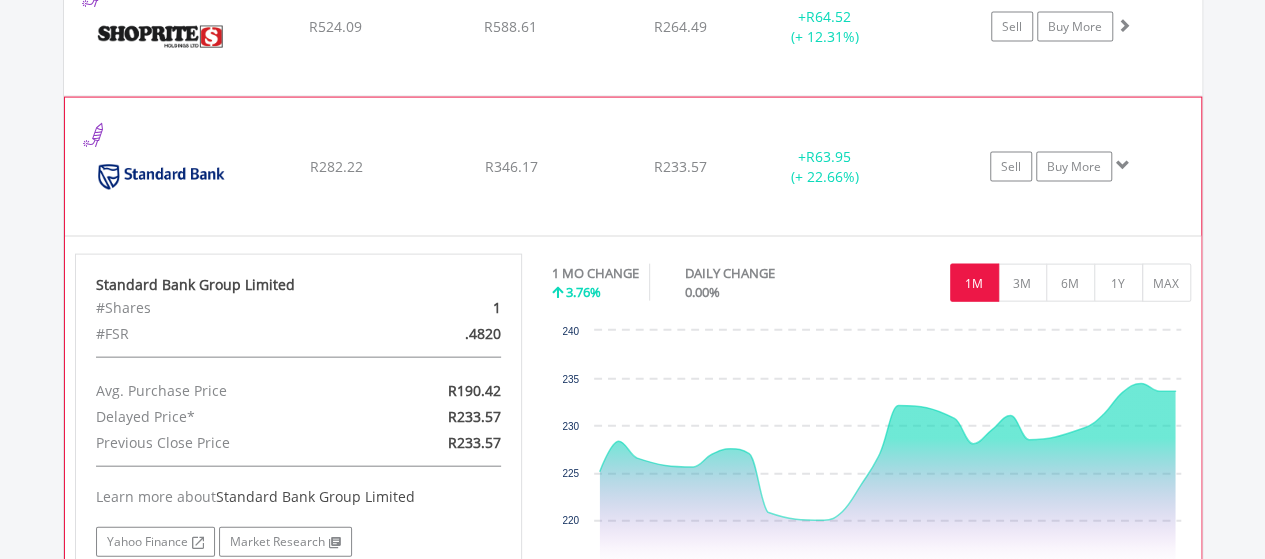 click on "Standard Bank Group Limited
R282.22
R346.17
R233.57
+  R63.95 (+ 22.66%)
Sell
Buy More" at bounding box center [633, -425] 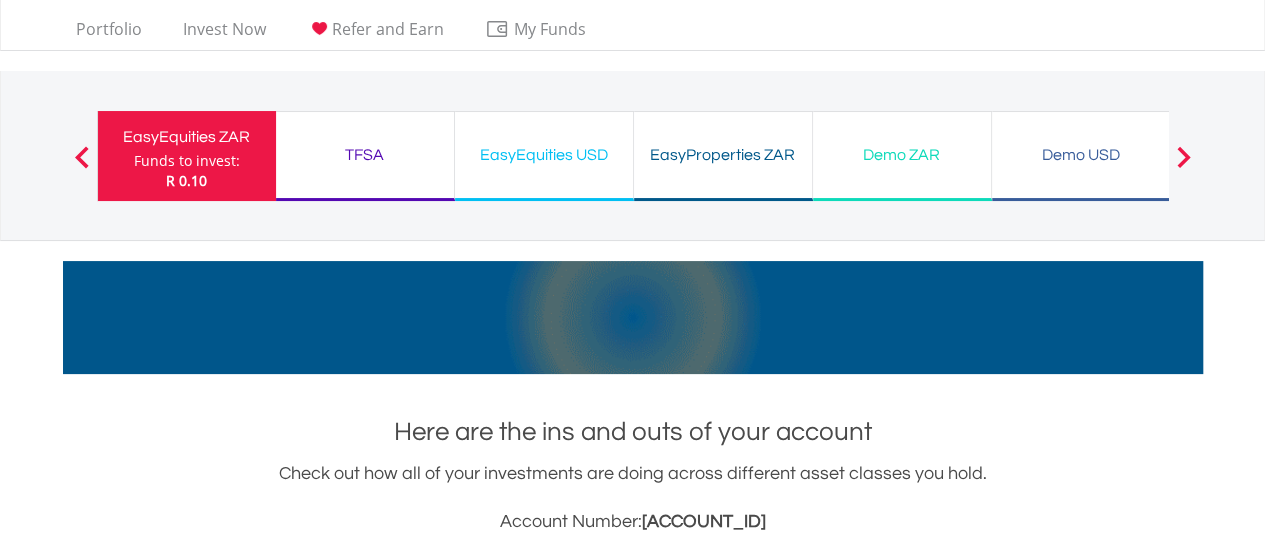 scroll, scrollTop: 0, scrollLeft: 0, axis: both 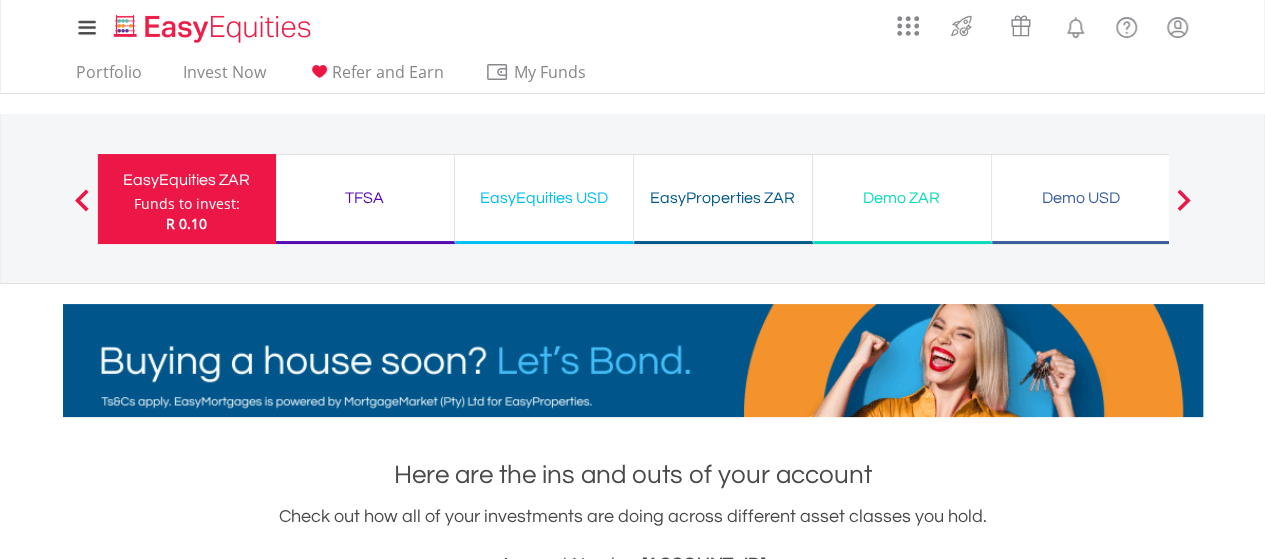 click on "TFSA" at bounding box center (365, 198) 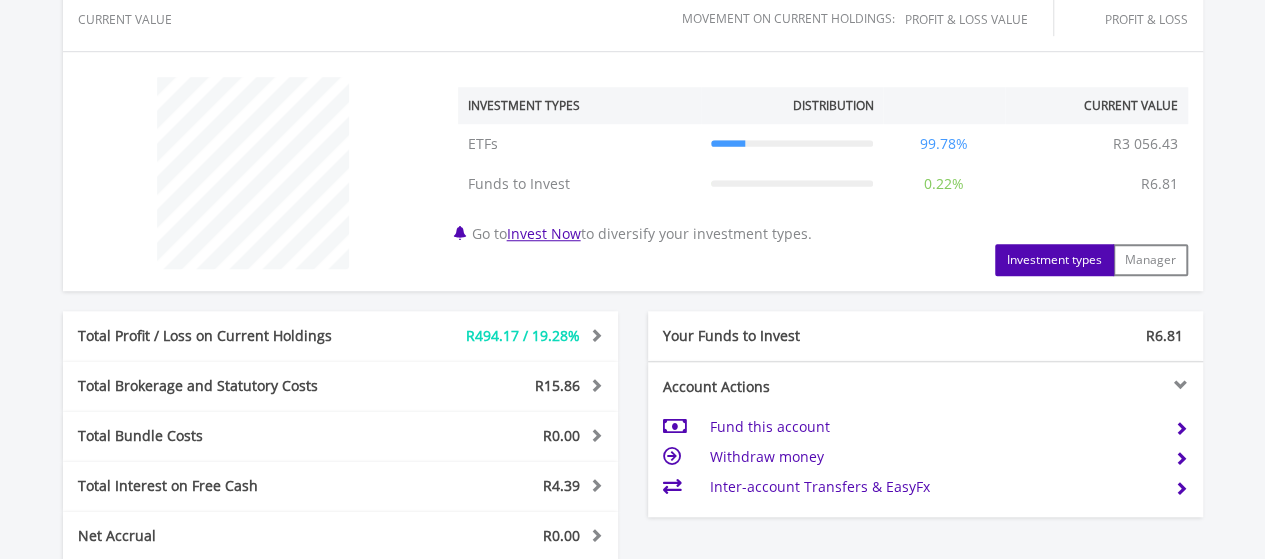 scroll, scrollTop: 1032, scrollLeft: 0, axis: vertical 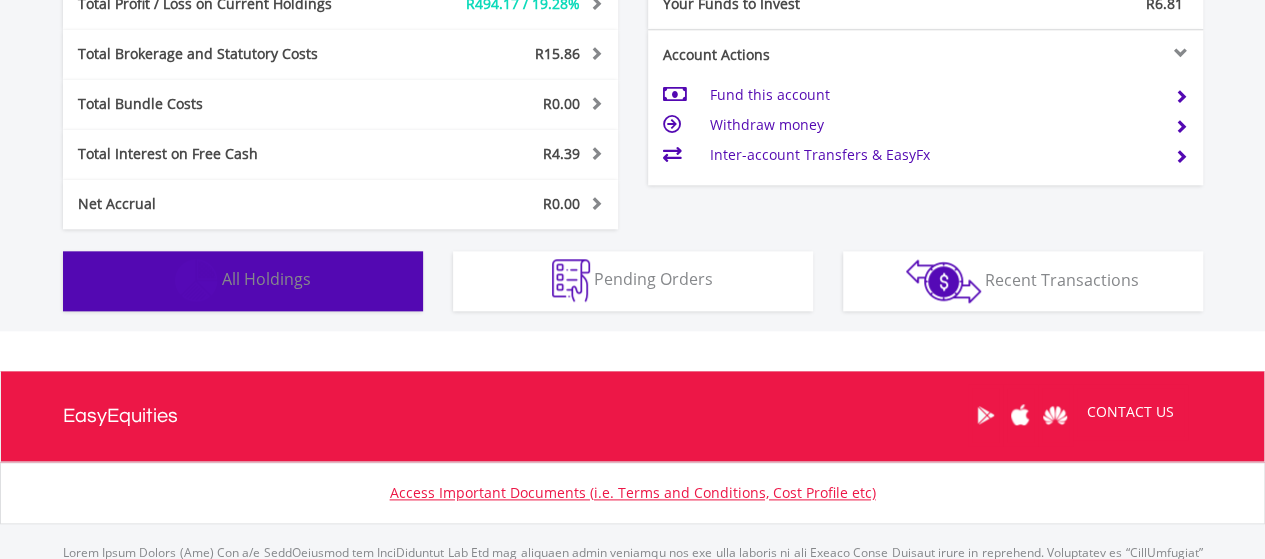 click on "All Holdings" at bounding box center [266, 279] 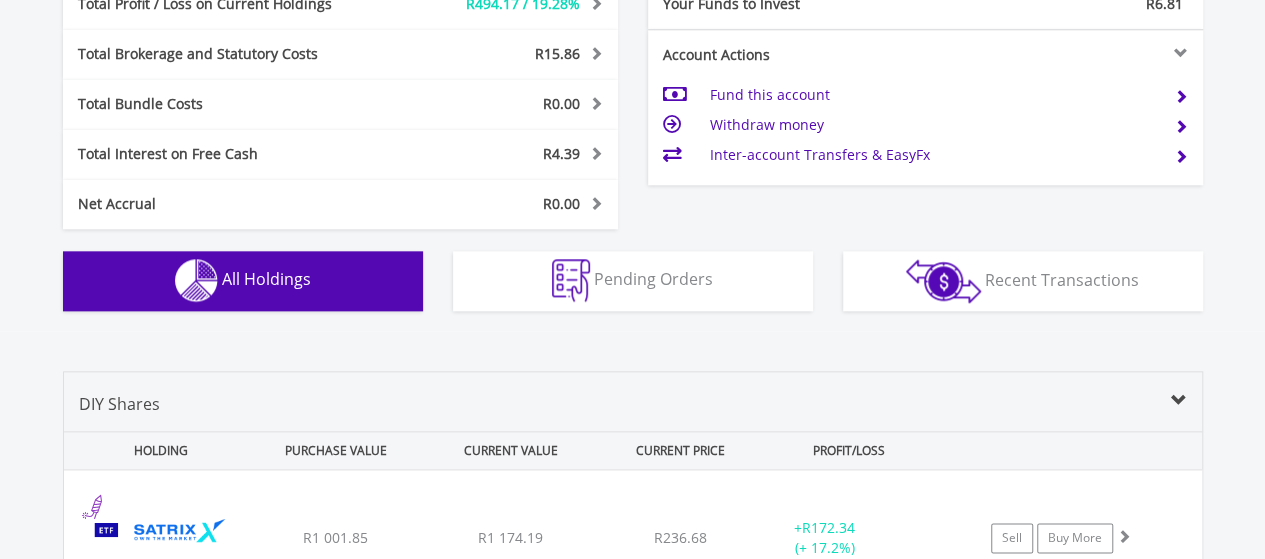 scroll, scrollTop: 1402, scrollLeft: 0, axis: vertical 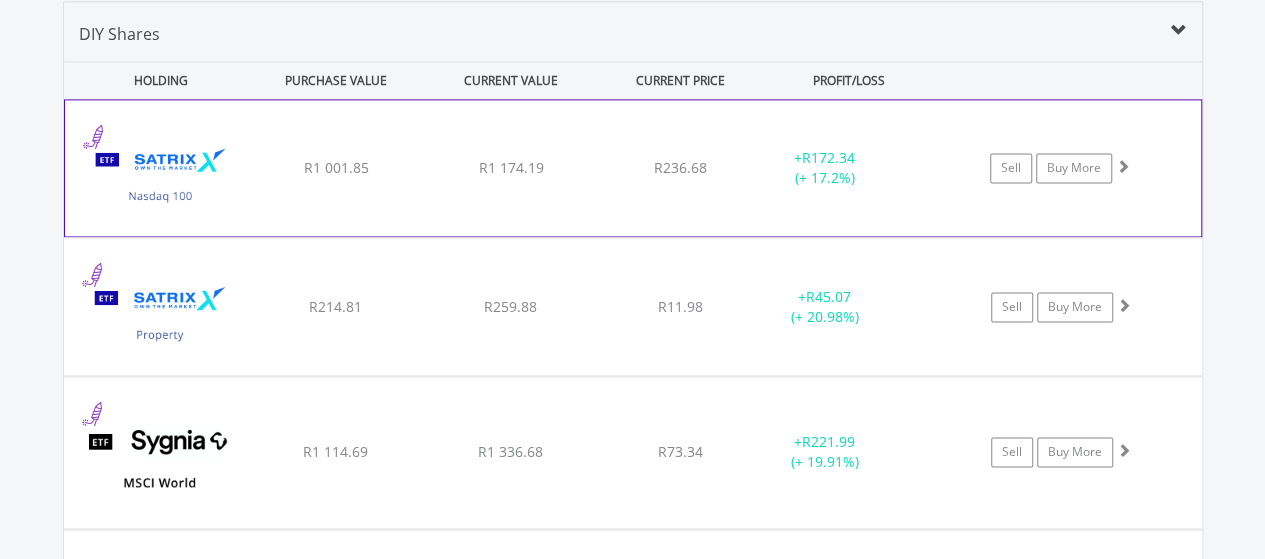 click on "﻿
Satrix Nasdaq 100 ETF
R1 001.85
R1 174.19
R236.68
+  R172.34 (+ 17.2%)
Sell
Buy More" at bounding box center (633, 168) 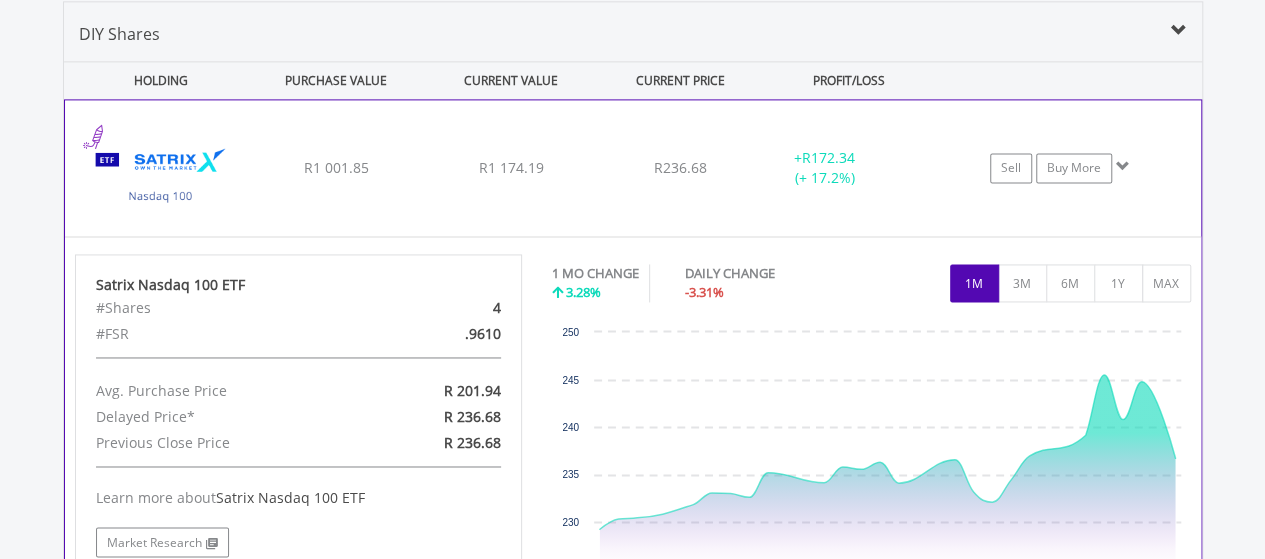 click on "﻿
Satrix Nasdaq 100 ETF
R1 001.85
R1 174.19
R236.68
+  R172.34 (+ 17.2%)
Sell
Buy More" at bounding box center [633, 168] 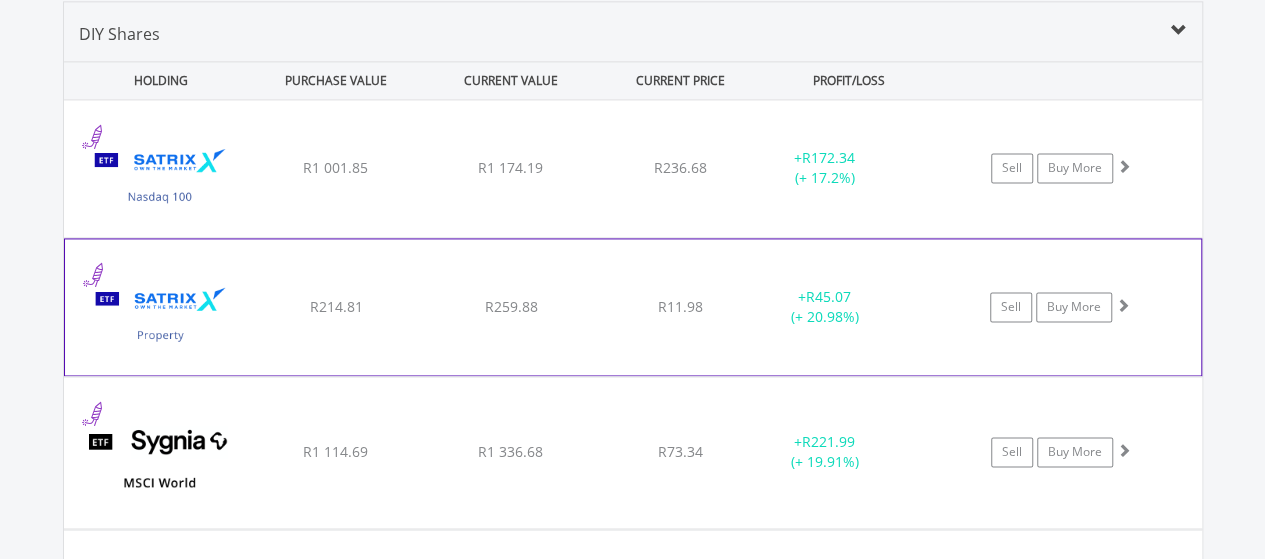 click on "﻿
Satrix Property Portfolio ETF
R214.81
R259.88
R11.98
+  R45.07 (+ 20.98%)
Sell
Buy More" at bounding box center [633, 168] 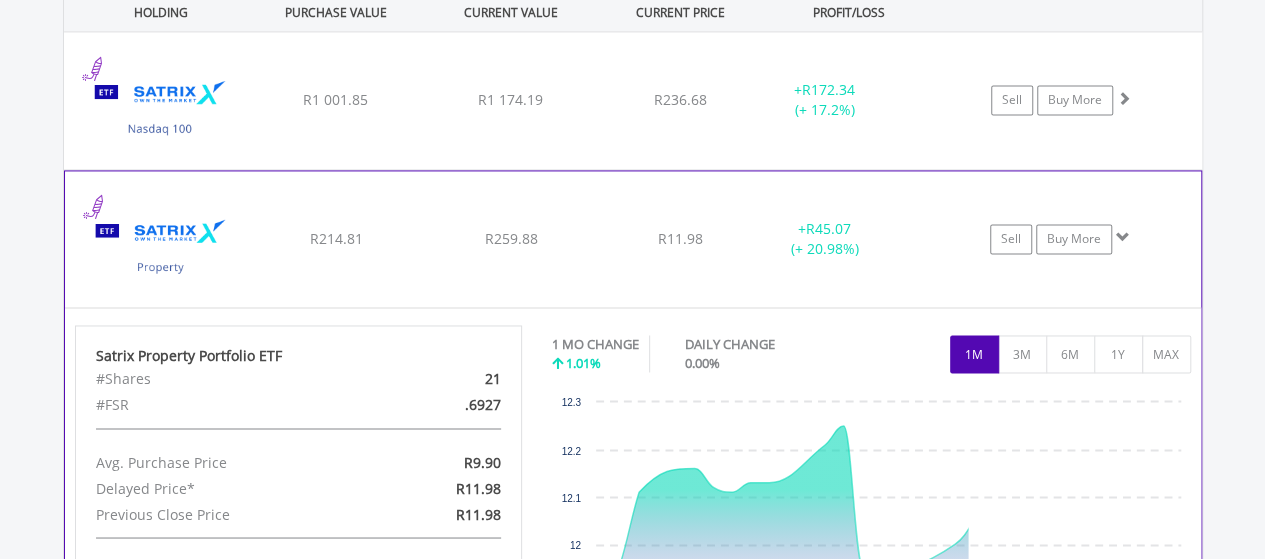 scroll, scrollTop: 1502, scrollLeft: 0, axis: vertical 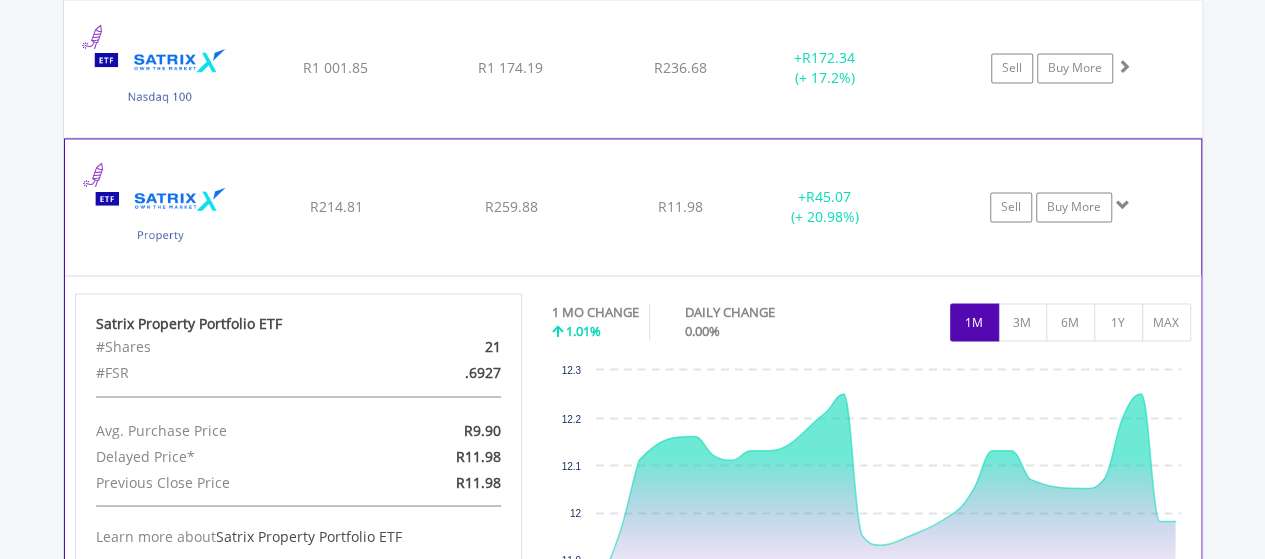 click on "R214.81" at bounding box center [335, 68] 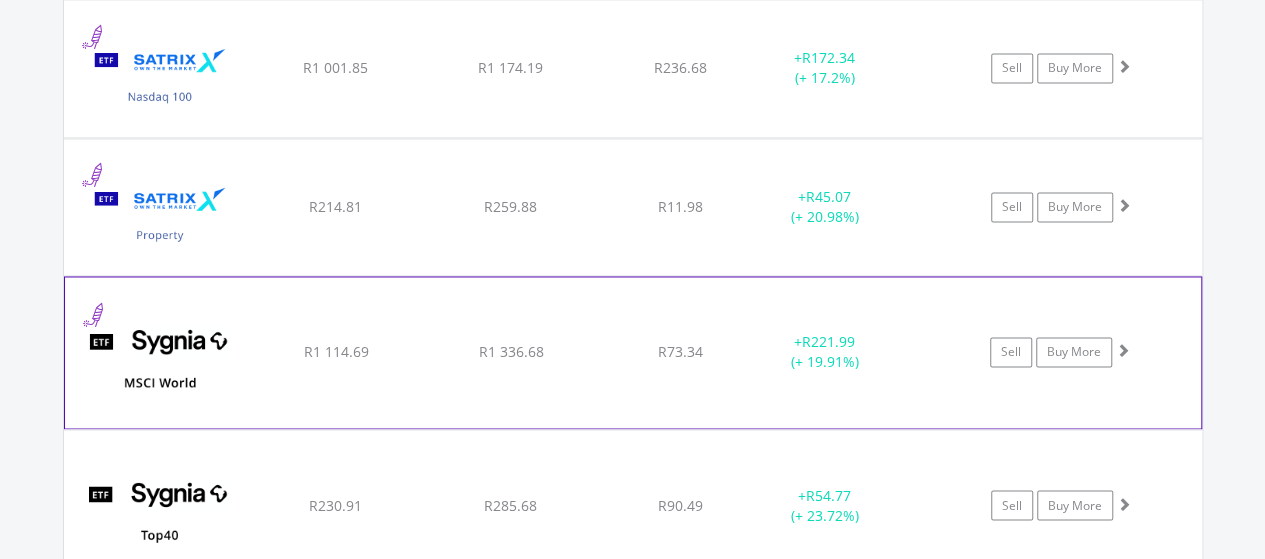 click on "﻿
SYGNIA ITRIX MSCI WORLD
R1 114.69
R1 336.68
R73.34
+  R221.99 (+ 19.91%)
Sell
Buy More" at bounding box center (633, 68) 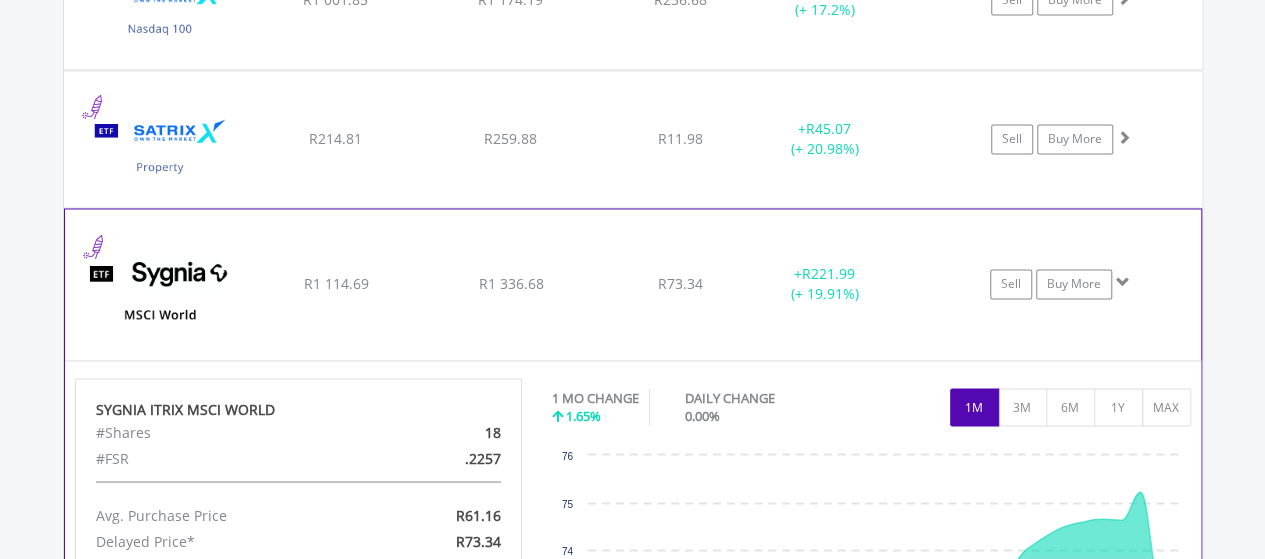 scroll, scrollTop: 1602, scrollLeft: 0, axis: vertical 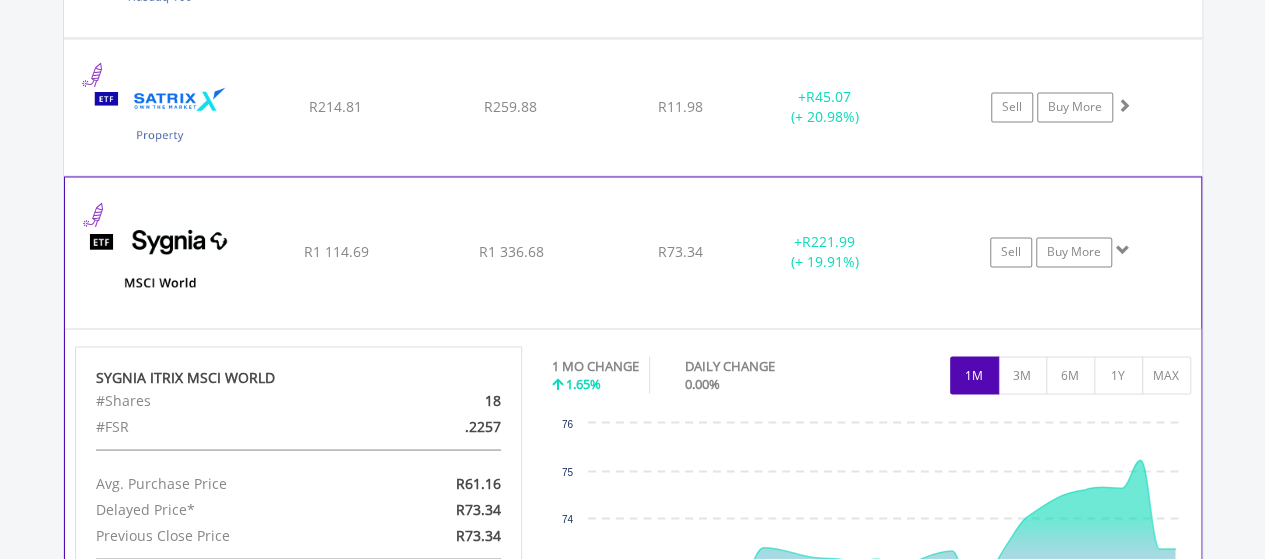 click on "﻿
SYGNIA ITRIX MSCI WORLD
R1 114.69
R1 336.68
R73.34
+  R221.99 (+ 19.91%)
Sell
Buy More" at bounding box center (633, -32) 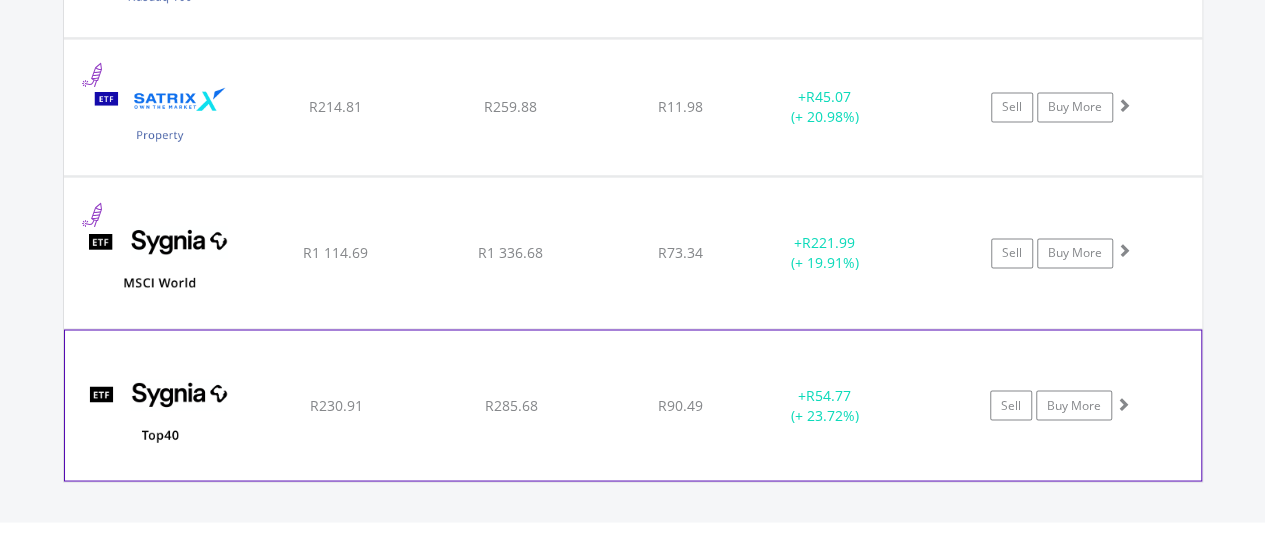 click on "R230.91" at bounding box center (335, -32) 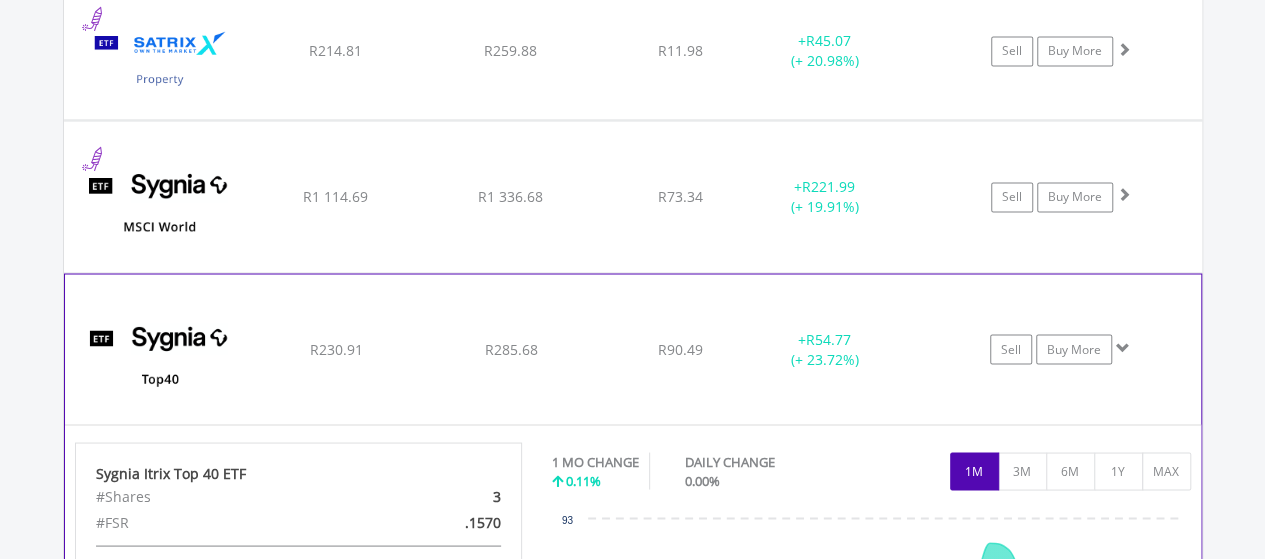 scroll, scrollTop: 1702, scrollLeft: 0, axis: vertical 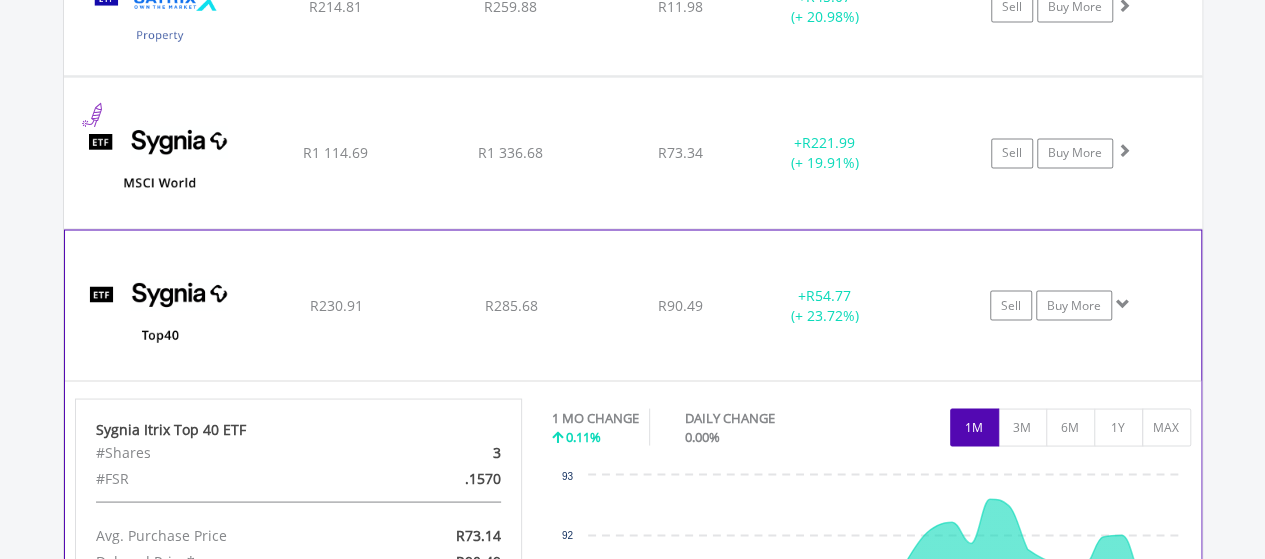 click on "﻿
Sygnia Itrix Top 40 ETF
R230.91
R285.68
R90.49
+  R54.77 (+ 23.72%)
Sell
Buy More" at bounding box center (633, -132) 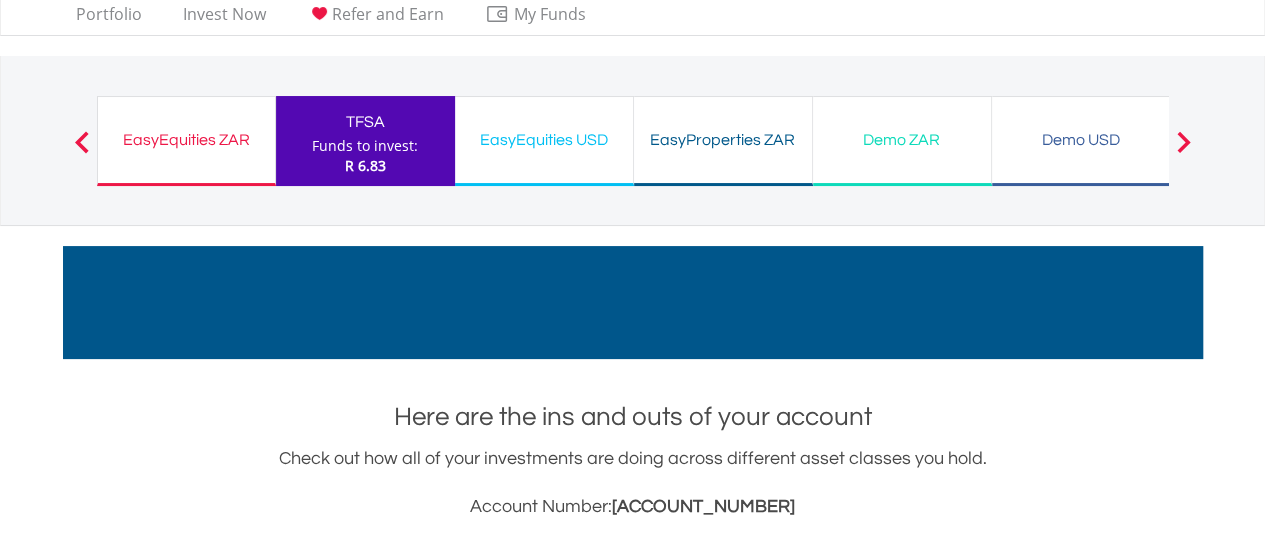 scroll, scrollTop: 0, scrollLeft: 0, axis: both 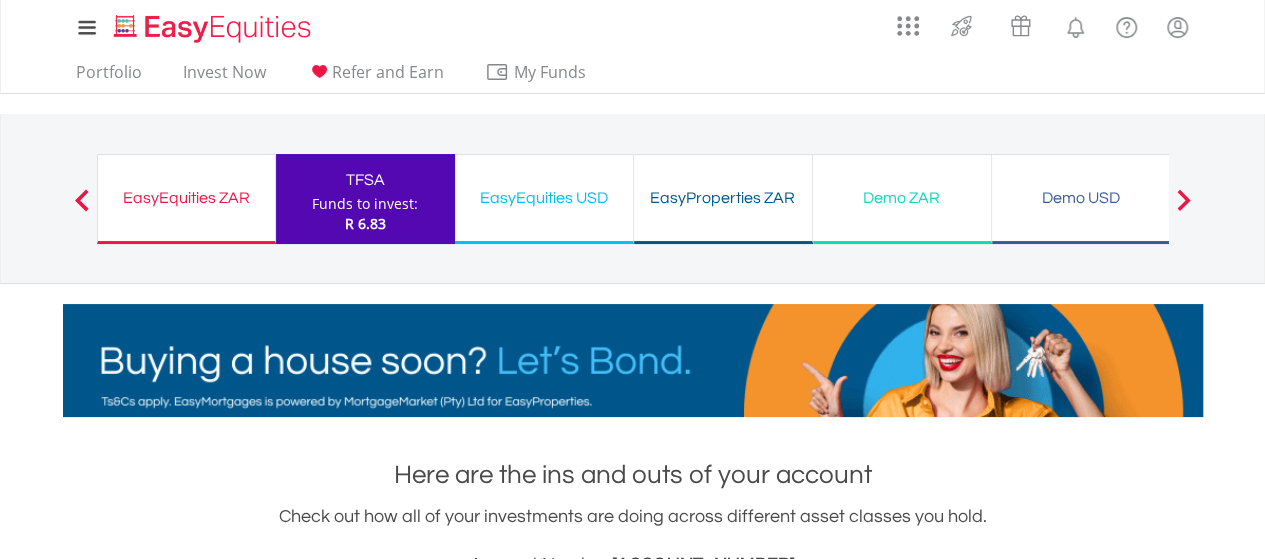 click on "EasyEquities USD" at bounding box center (544, 198) 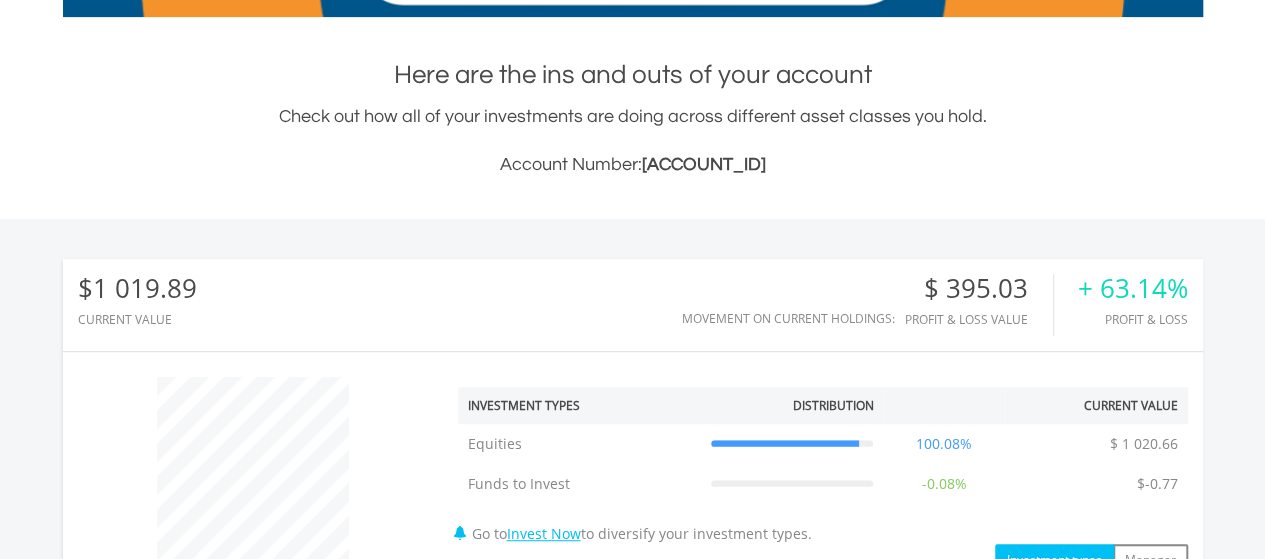scroll, scrollTop: 117, scrollLeft: 0, axis: vertical 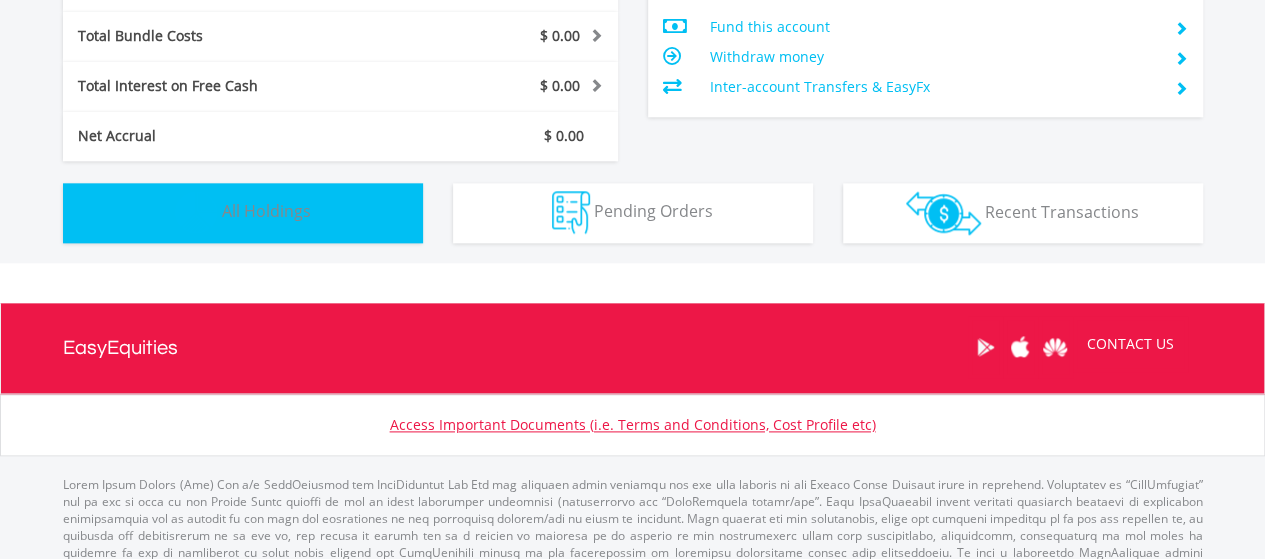 click on "Holdings
All Holdings" at bounding box center [243, 213] 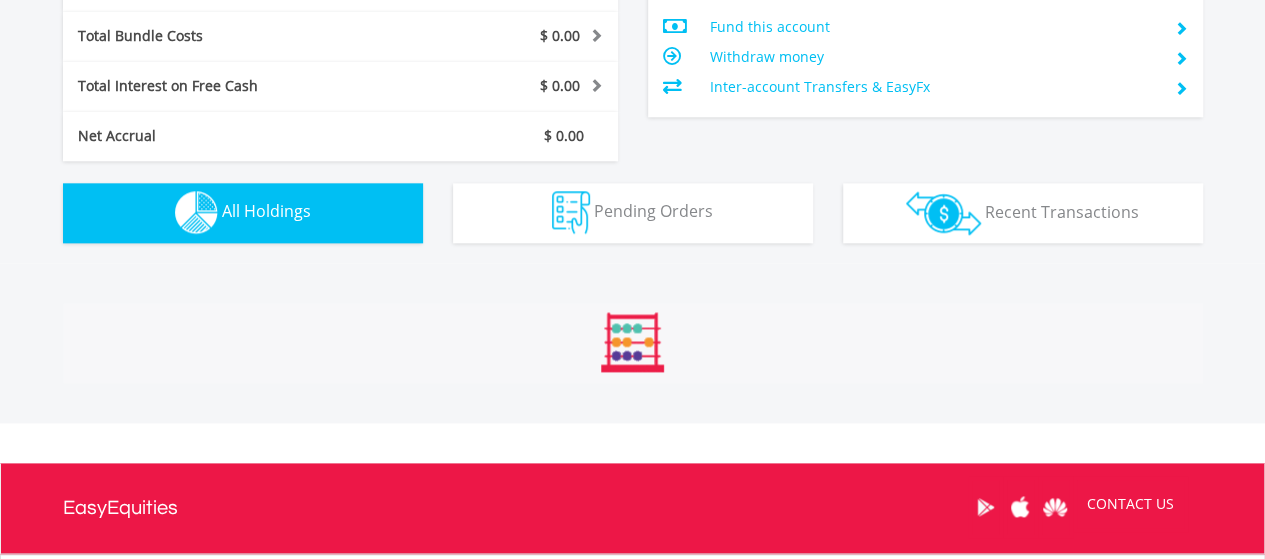 scroll, scrollTop: 1402, scrollLeft: 0, axis: vertical 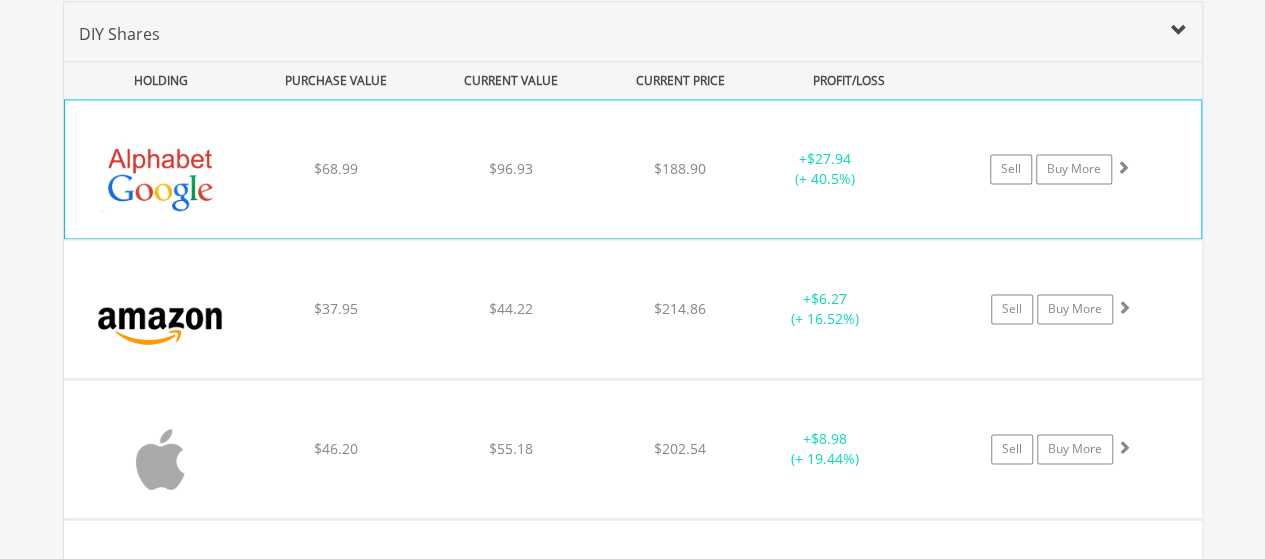 click on "﻿
Alphabet Inc-Cl A
$68.99
$96.93
$188.90
+  $27.94 (+ 40.5%)
Sell
Buy More" at bounding box center [633, 169] 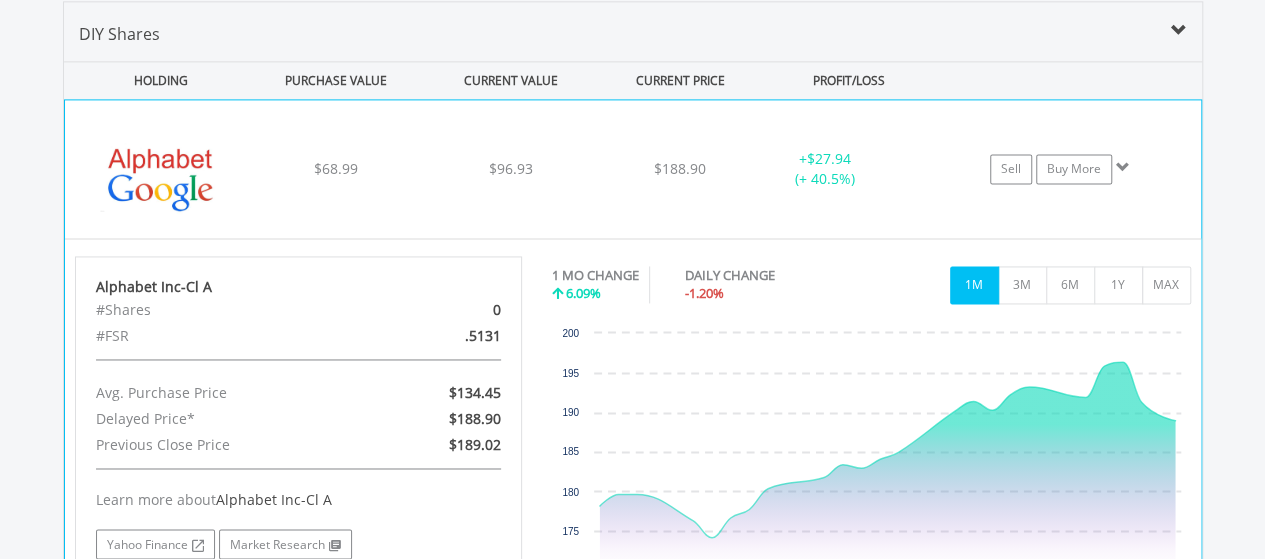 click on "﻿
Alphabet Inc-Cl A
$68.99
$96.93
$188.90
+  $27.94 (+ 40.5%)
Sell
Buy More" at bounding box center [633, 169] 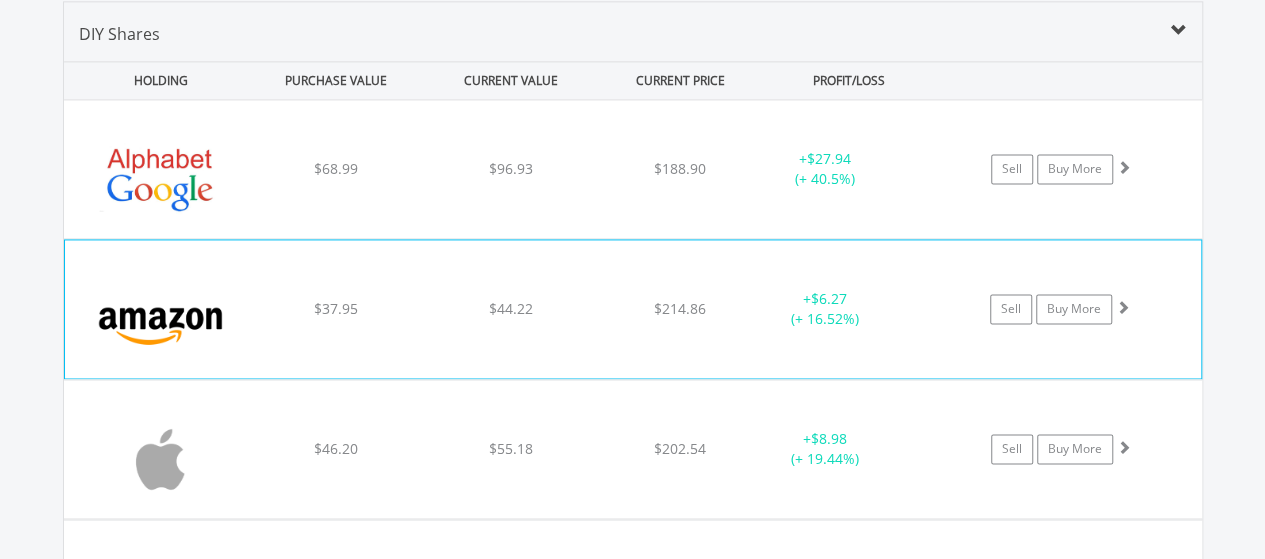 scroll, scrollTop: 1502, scrollLeft: 0, axis: vertical 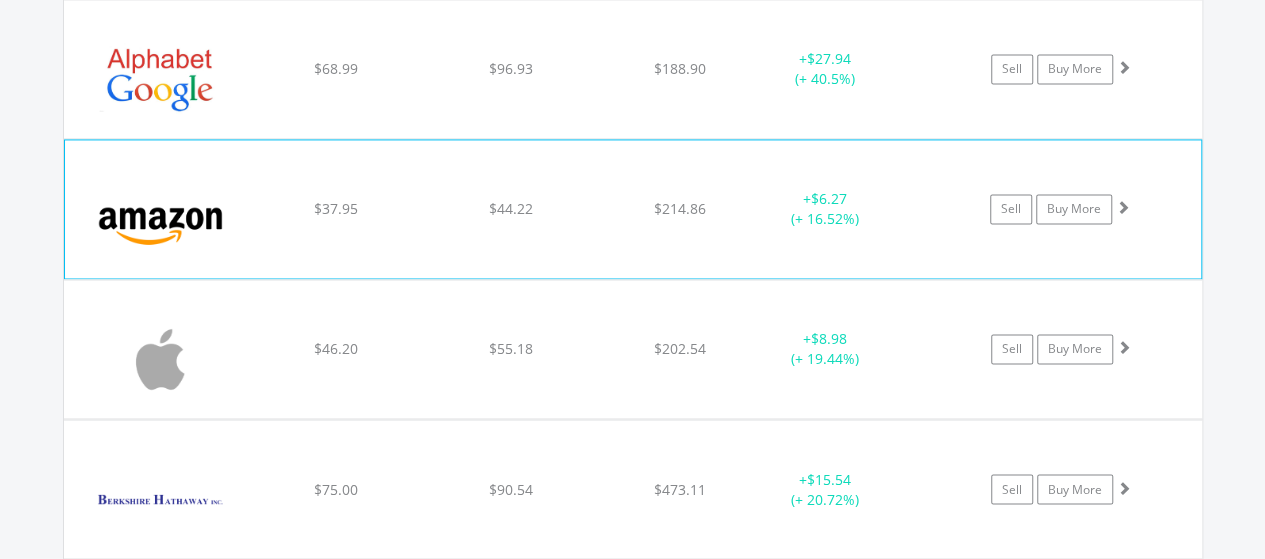 click on "﻿
Amazon.Com Inc
$37.95
$44.22
$214.86
+  $6.27 (+ 16.52%)
Sell
Buy More" at bounding box center (633, 69) 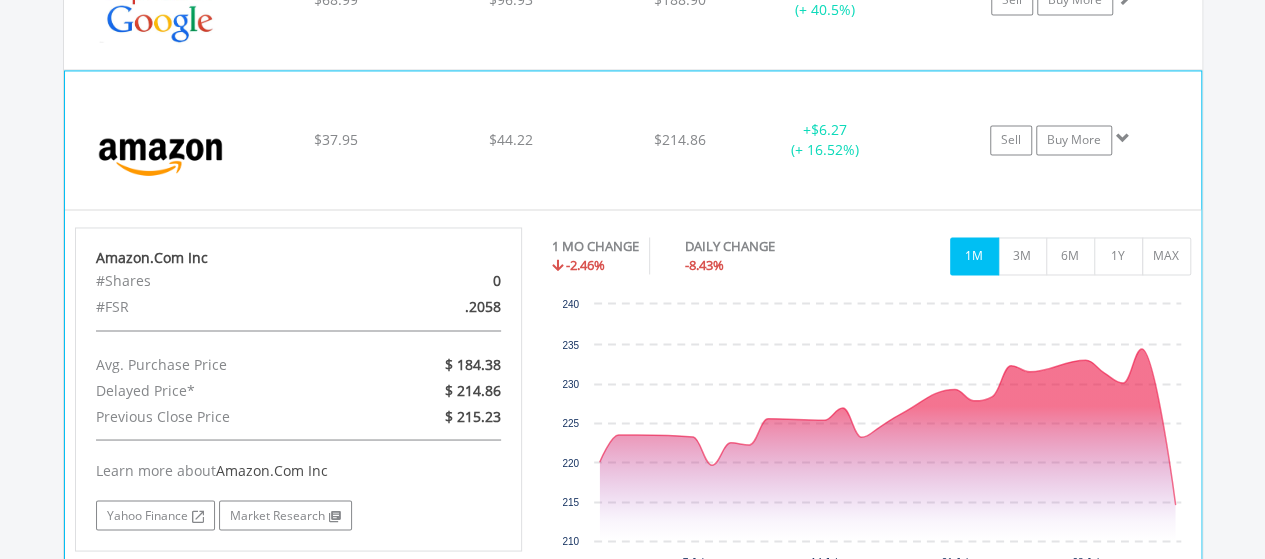 scroll, scrollTop: 1602, scrollLeft: 0, axis: vertical 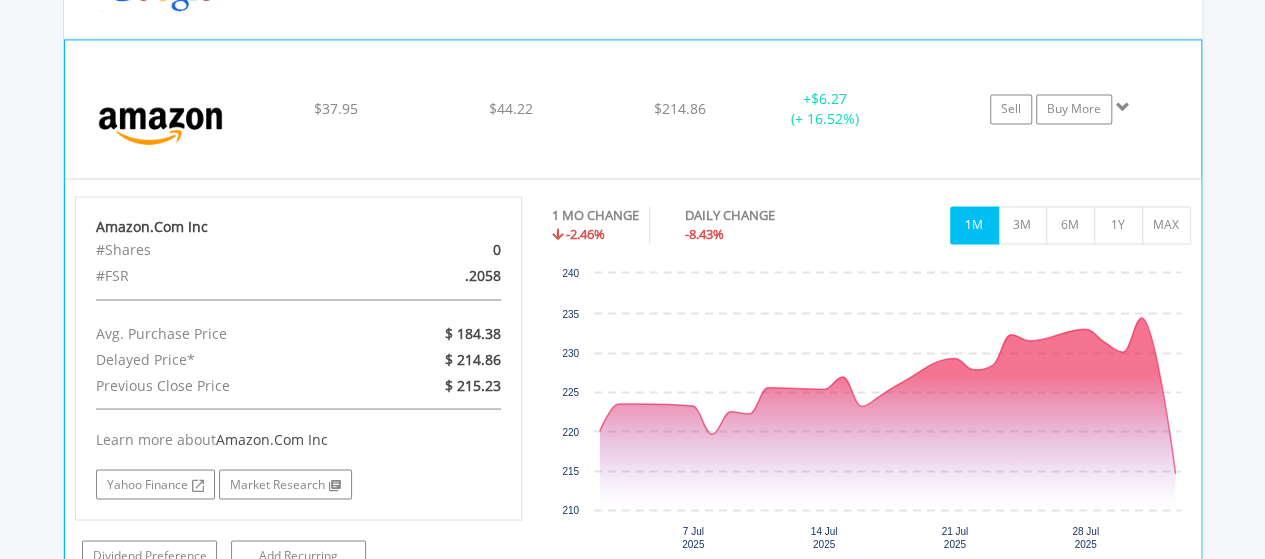 click on "﻿
Amazon.Com Inc
$37.95
$44.22
$214.86
+  $6.27 (+ 16.52%)
Sell
Buy More" at bounding box center [633, -31] 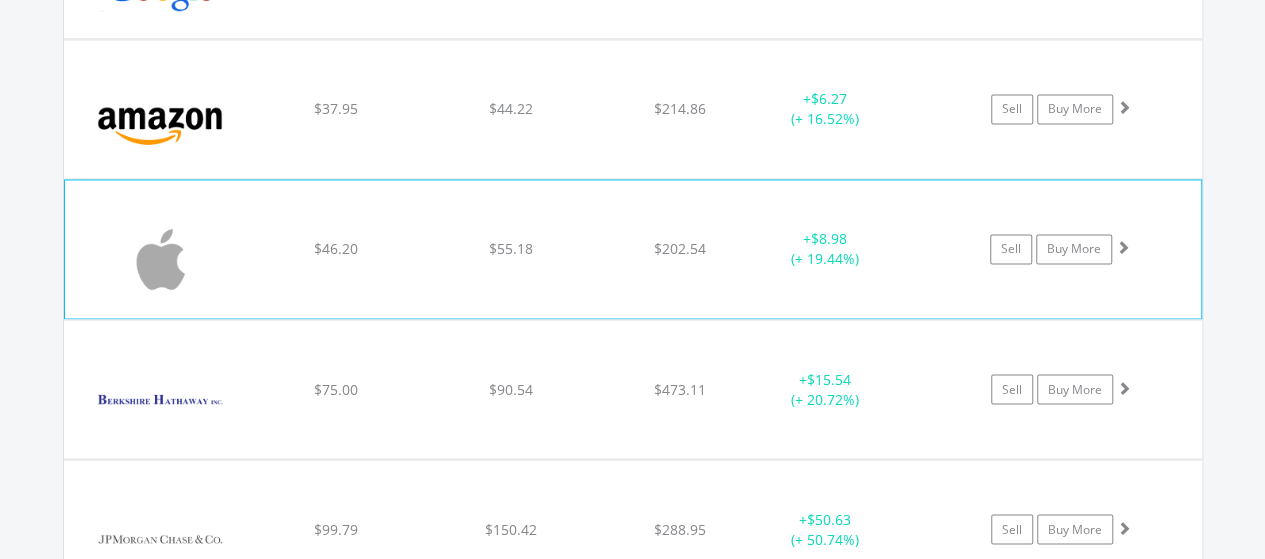 click on "﻿
Apple Inc
$46.20
$55.18
$202.54
+  $8.98 (+ 19.44%)
Sell
Buy More" at bounding box center [633, -31] 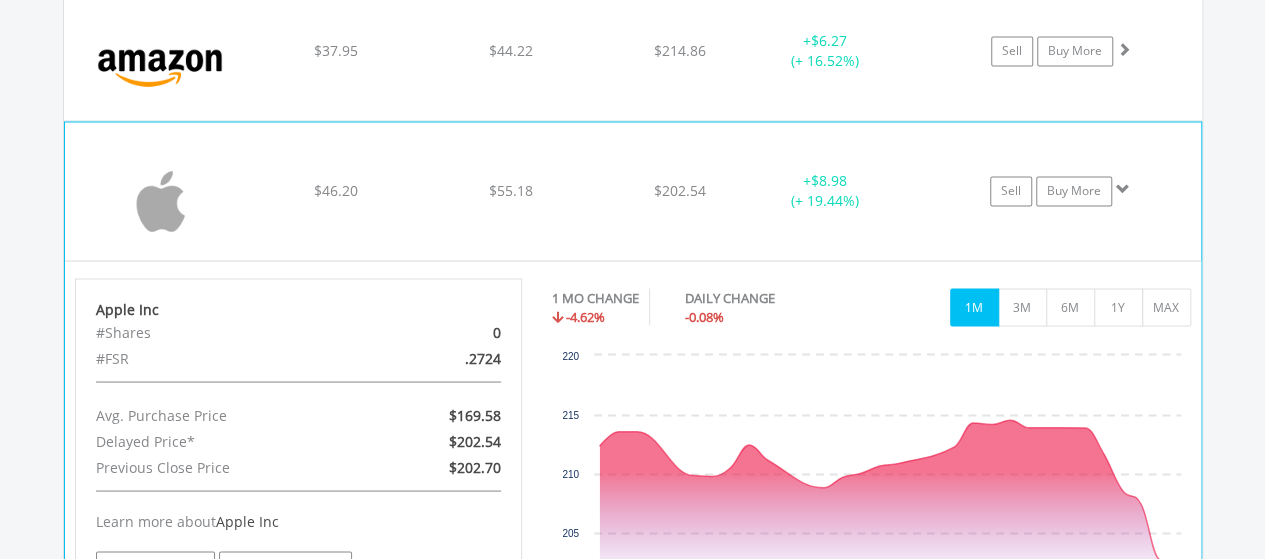 scroll, scrollTop: 1702, scrollLeft: 0, axis: vertical 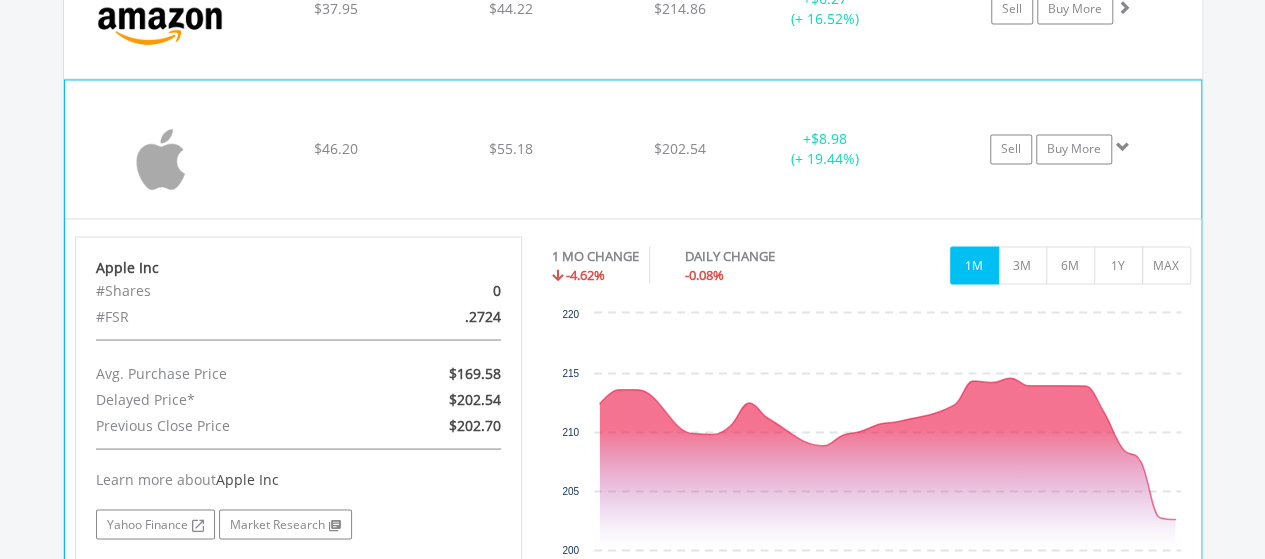 click on "$46.20" at bounding box center (335, -131) 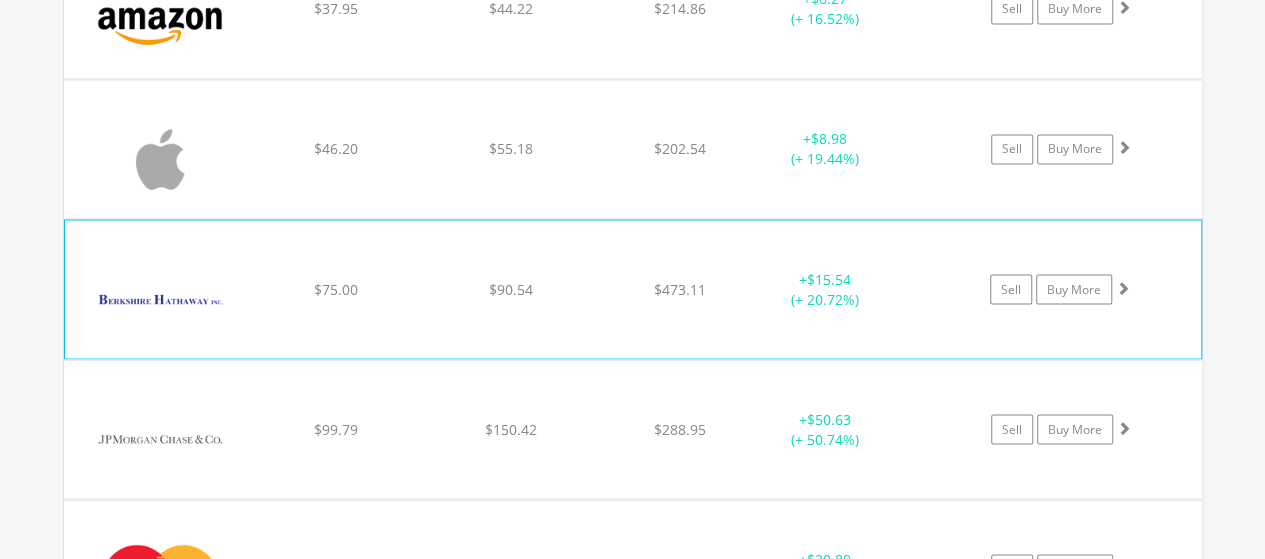 click on "﻿
Berkshire Hathaway Inc-Cl B
$75.00
$90.54
$473.11
+  $15.54 (+ 20.72%)
Sell
Buy More" at bounding box center (633, -131) 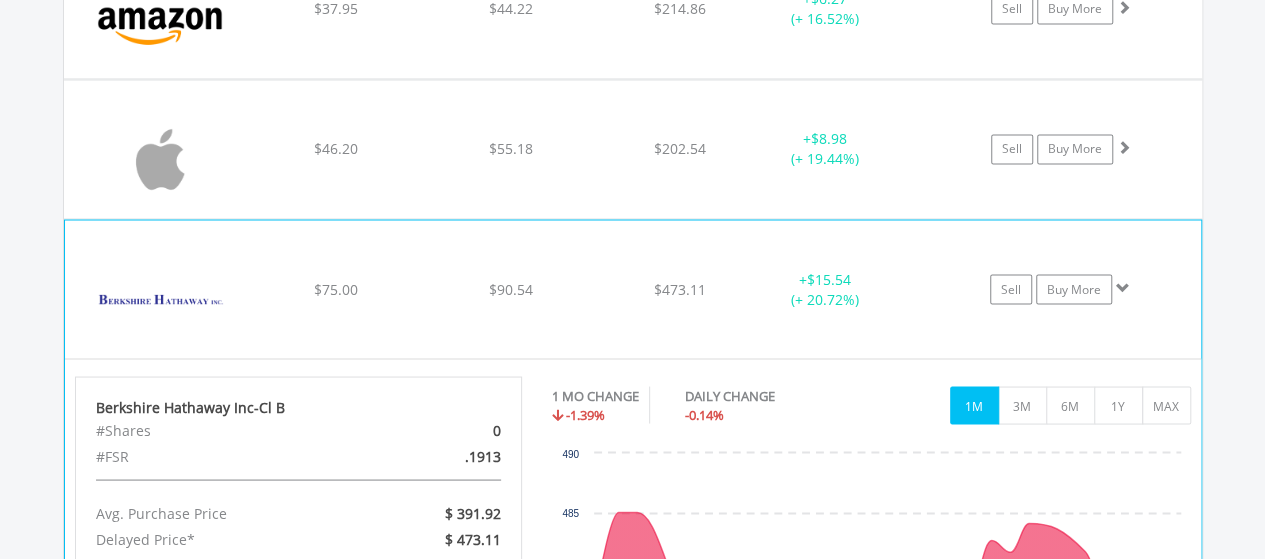 click on "﻿
Berkshire Hathaway Inc-Cl B
$75.00
$90.54
$473.11
+  $15.54 (+ 20.72%)
Sell
Buy More" at bounding box center (633, -131) 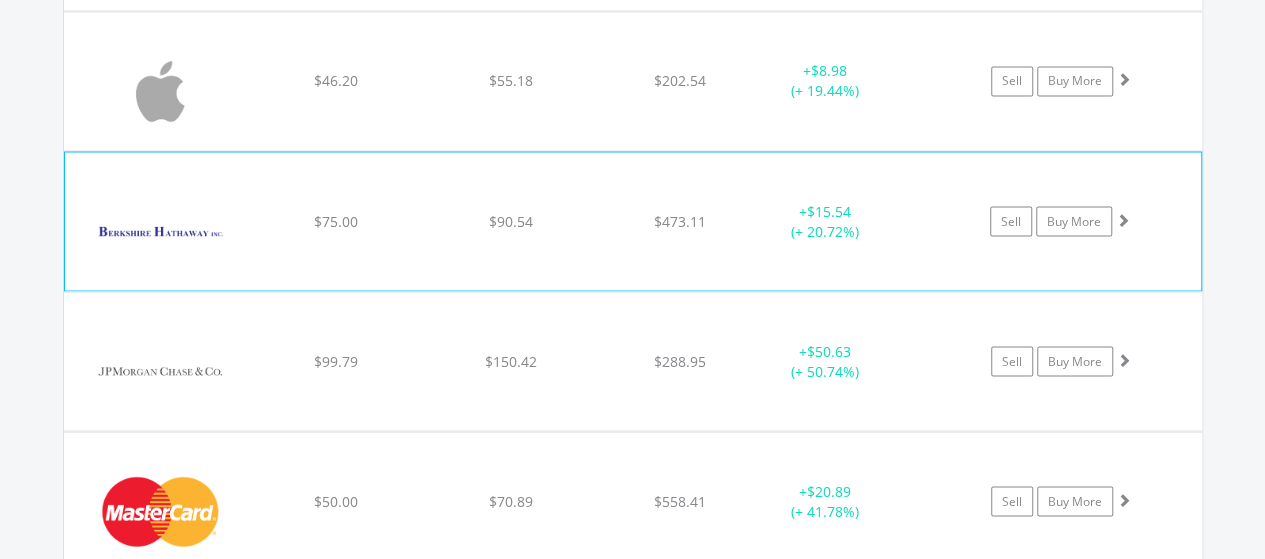 scroll, scrollTop: 1802, scrollLeft: 0, axis: vertical 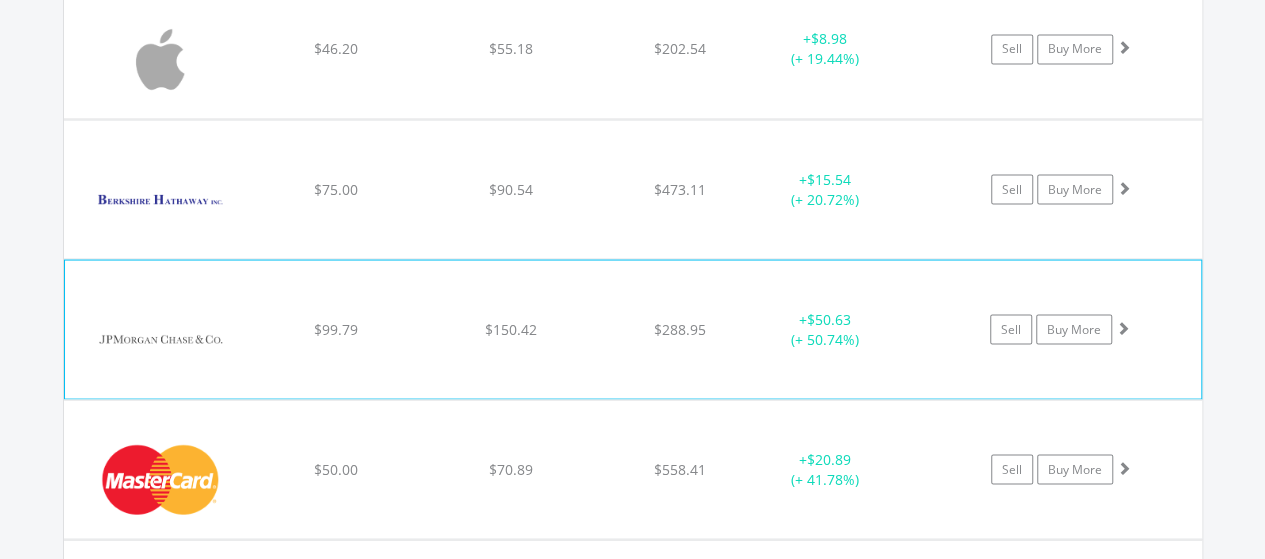 click on "﻿
Jpmorgan Chase & Co
$99.79
$150.42
$288.95
+  $50.63 (+ 50.74%)
Sell
Buy More" at bounding box center [633, -231] 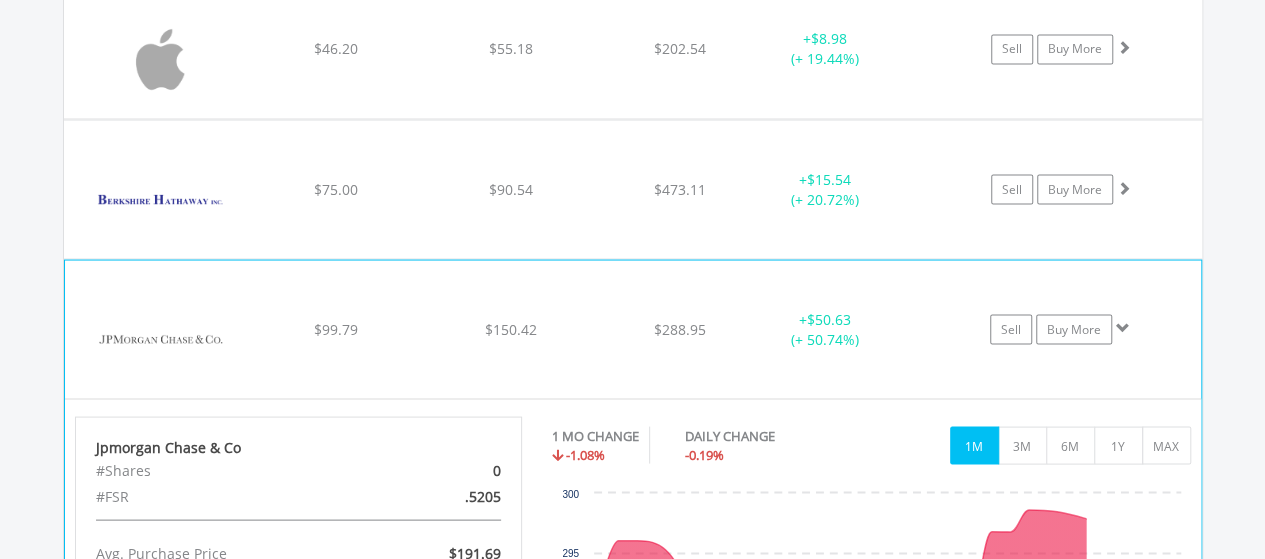 click on "﻿
Jpmorgan Chase & Co
$99.79
$150.42
$288.95
+  $50.63 (+ 50.74%)
Sell
Buy More" at bounding box center (633, -231) 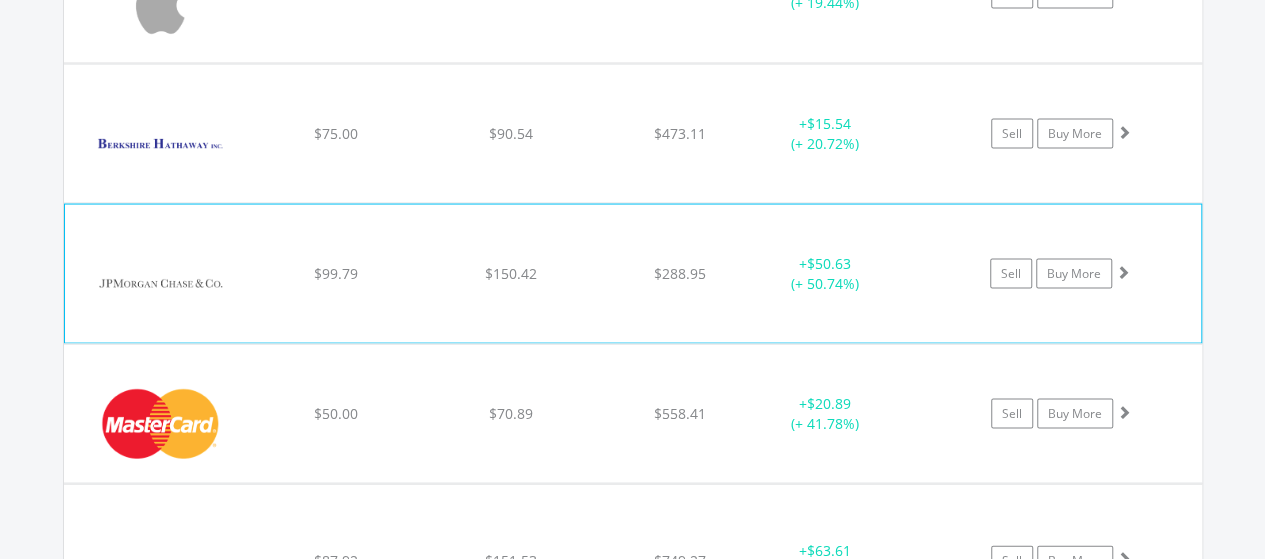 scroll, scrollTop: 2002, scrollLeft: 0, axis: vertical 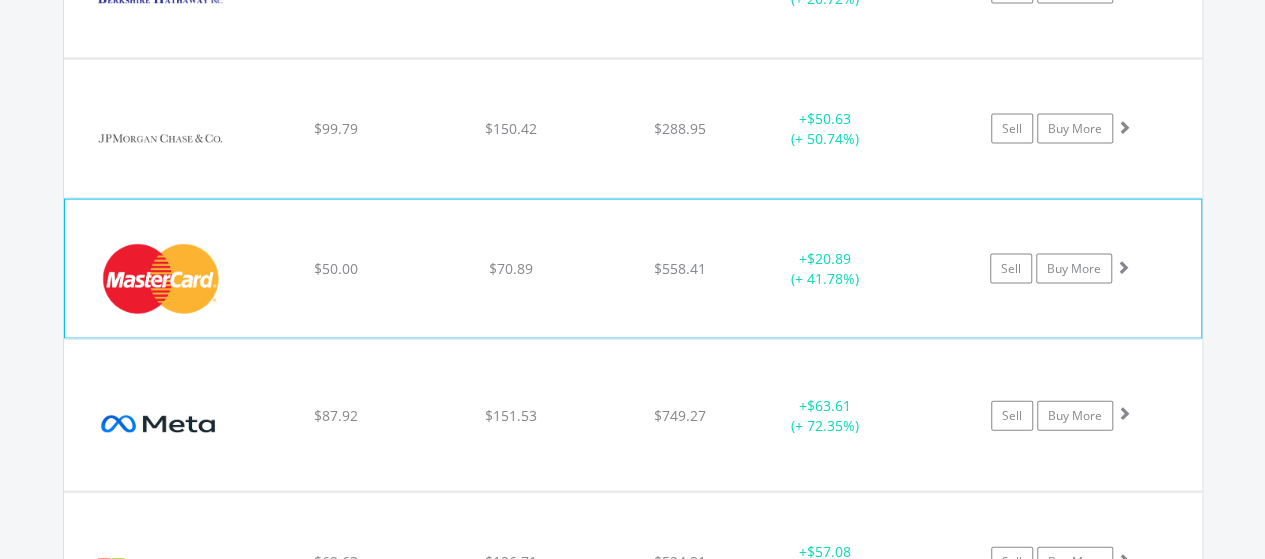 click on "﻿
Mastercard Inc - A
$50.00
$70.89
$558.41
+  $20.89 (+ 41.78%)
Sell
Buy More" at bounding box center [633, -431] 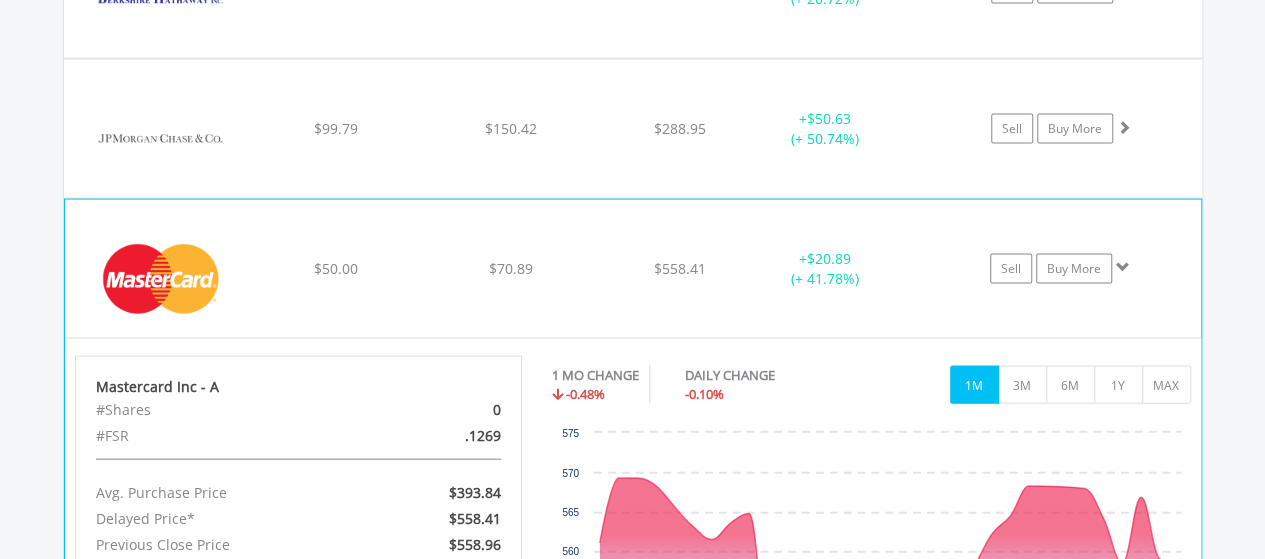click on "﻿
Mastercard Inc - A
$50.00
$70.89
$558.41
+  $20.89 (+ 41.78%)
Sell
Buy More" at bounding box center [633, -431] 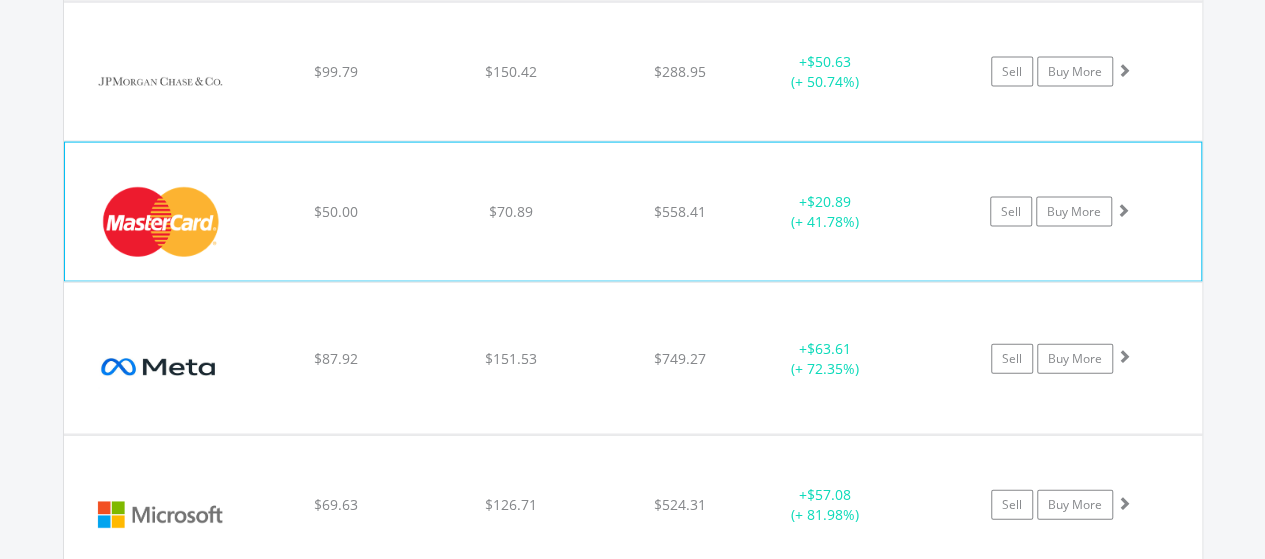 scroll, scrollTop: 2102, scrollLeft: 0, axis: vertical 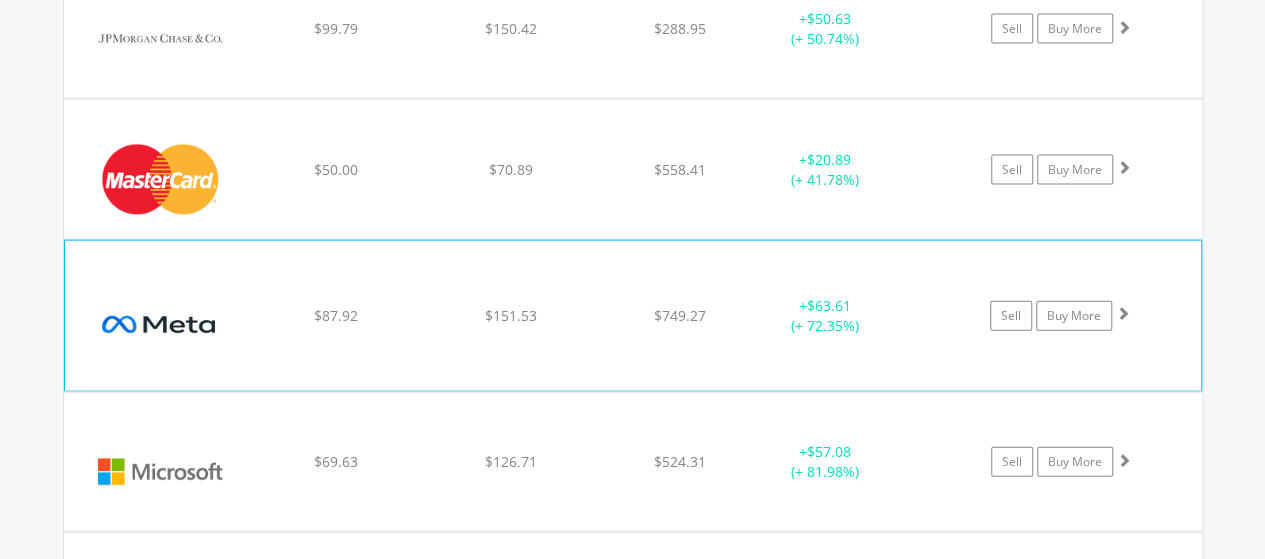click on "﻿
Meta Platforms Inc-A
$87.92
$151.53
$749.27
+  $63.61 (+ 72.35%)
Sell
Buy More" at bounding box center [633, -531] 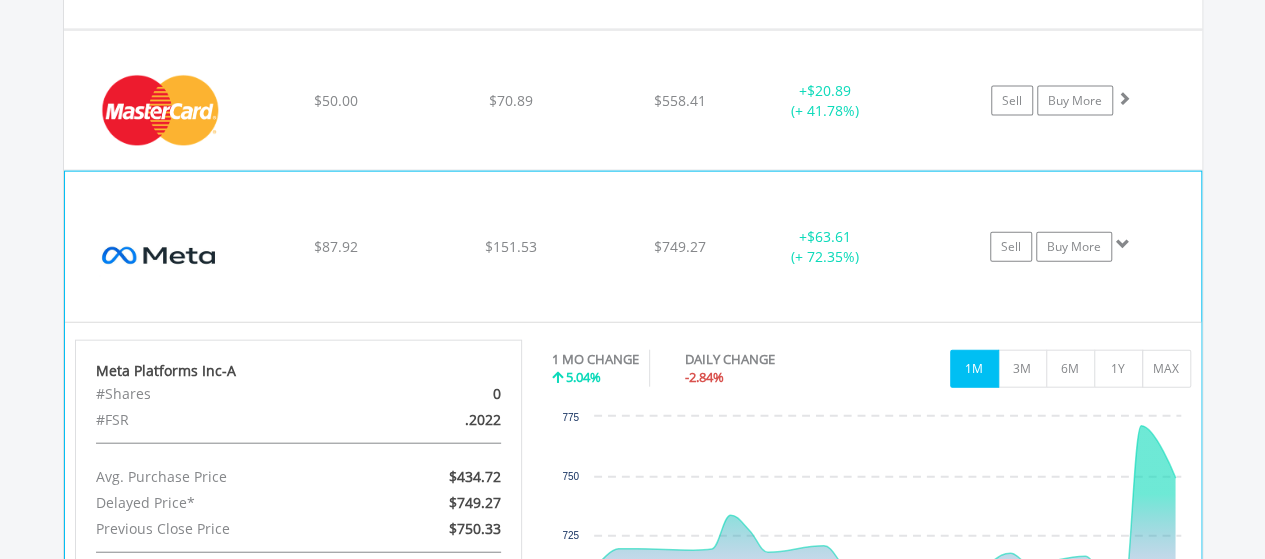 scroll, scrollTop: 2202, scrollLeft: 0, axis: vertical 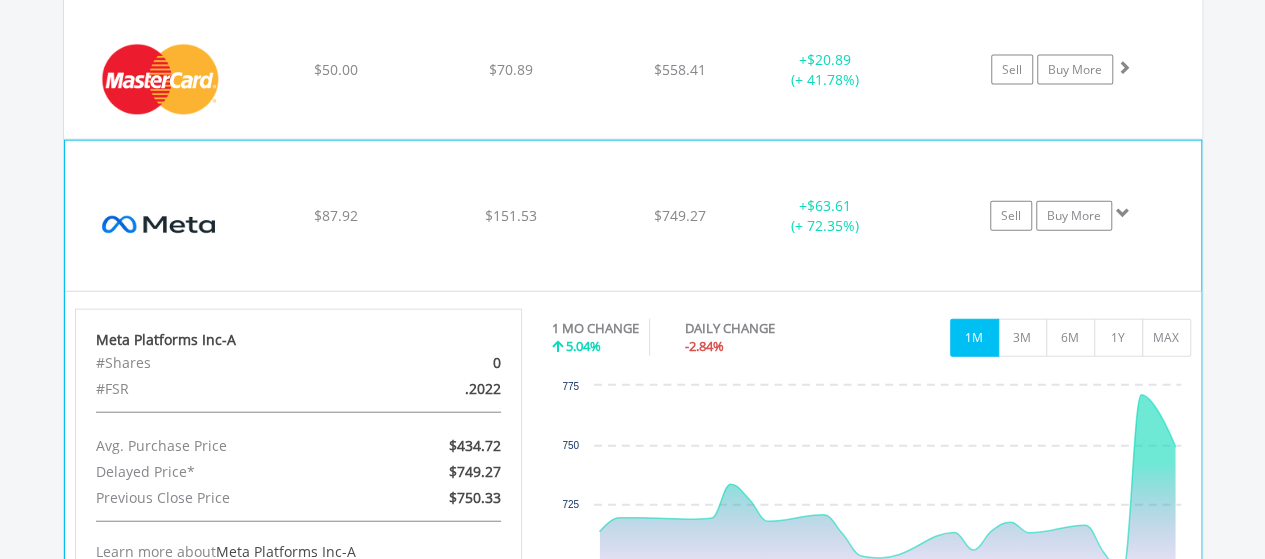click on "﻿
Meta Platforms Inc-A
$87.92
$151.53
$749.27
+  $63.61 (+ 72.35%)
Sell
Buy More" at bounding box center (633, -631) 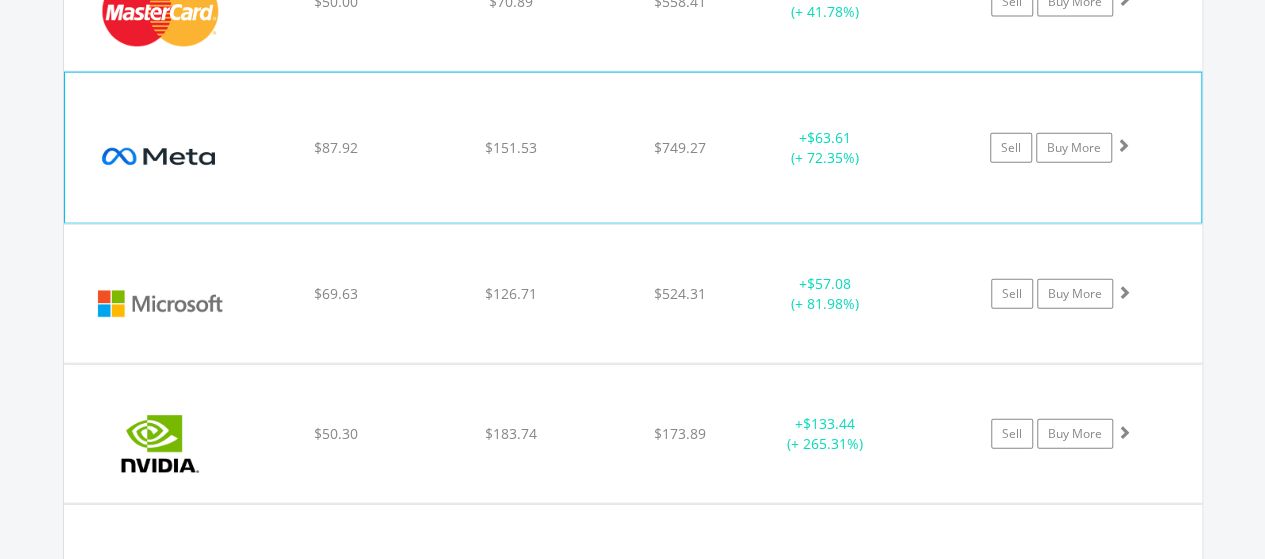 scroll, scrollTop: 2302, scrollLeft: 0, axis: vertical 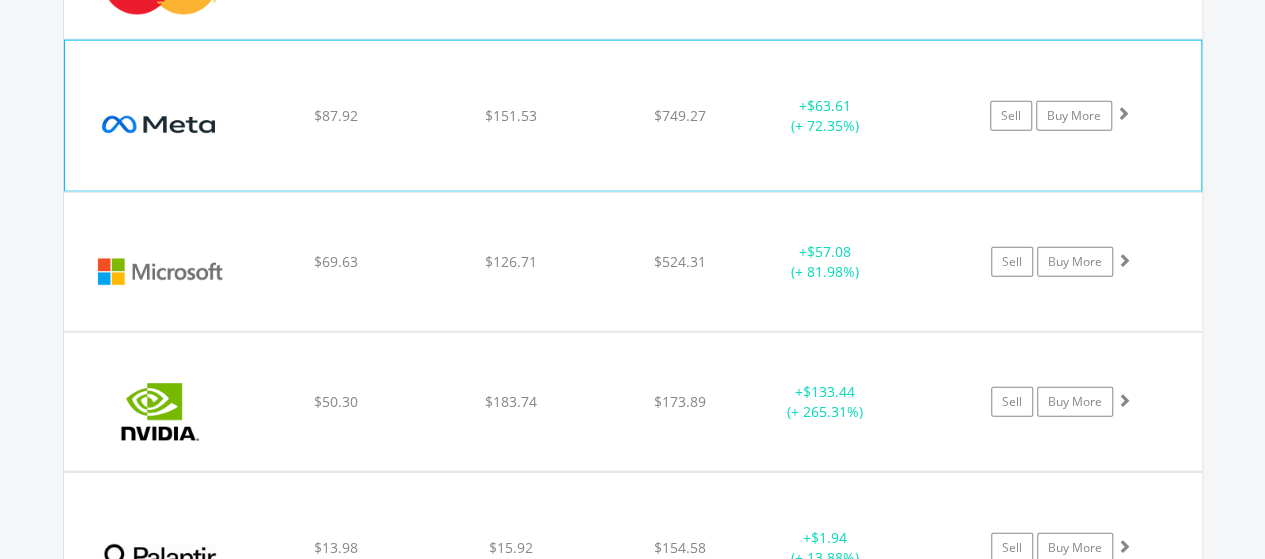 click on "﻿
Microsoft Corp
$69.63
$126.71
$524.31
+  $57.08 (+ 81.98%)
Sell
Buy More" at bounding box center [633, -731] 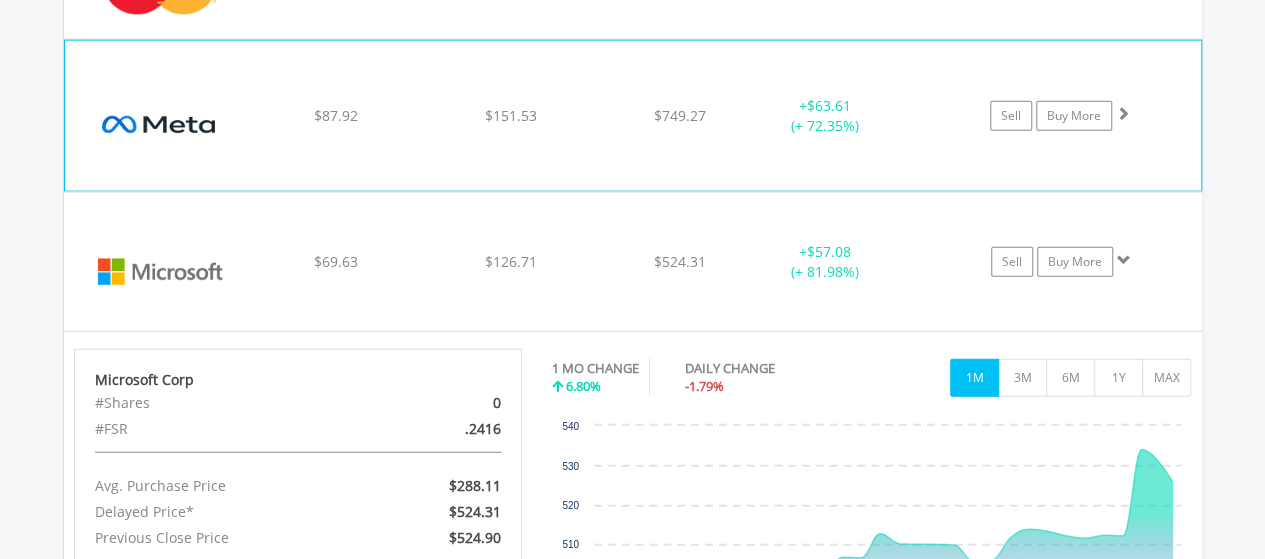 scroll, scrollTop: 2402, scrollLeft: 0, axis: vertical 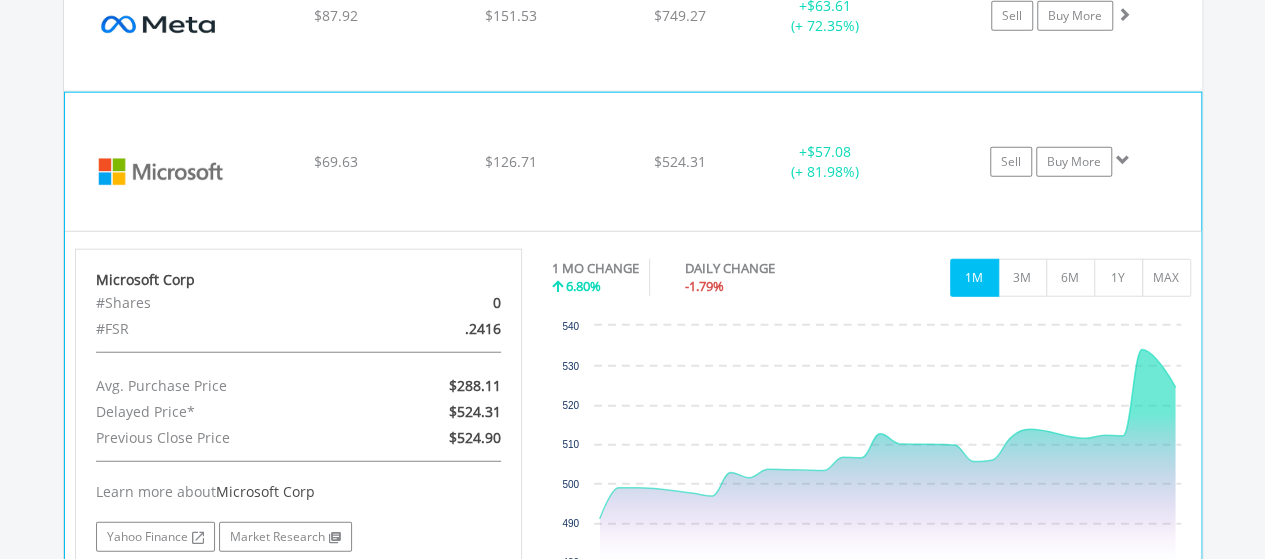 click on "﻿
Microsoft Corp
$69.63
$126.71
$524.31
+  $57.08 (+ 81.98%)
Sell
Buy More" at bounding box center [633, -831] 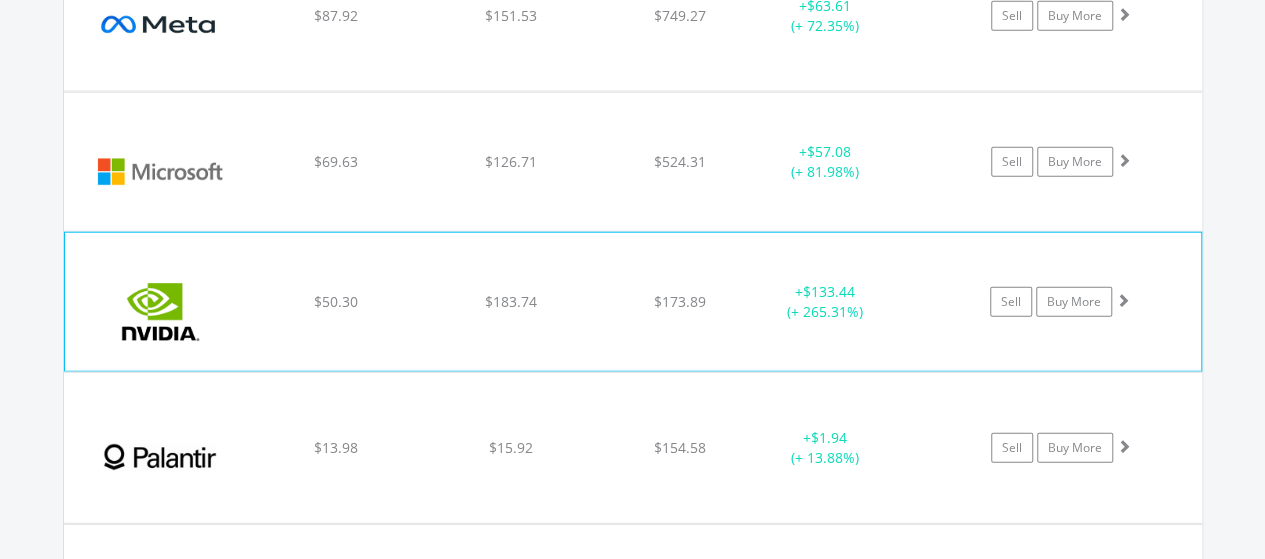 click on "$50.30" at bounding box center [335, -831] 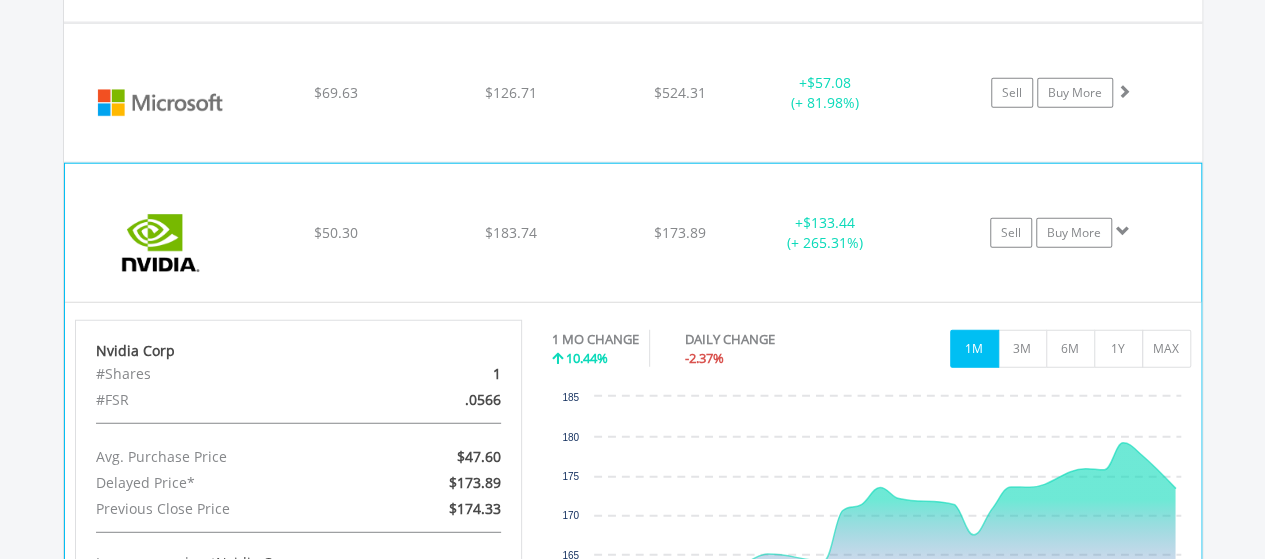 scroll, scrollTop: 2502, scrollLeft: 0, axis: vertical 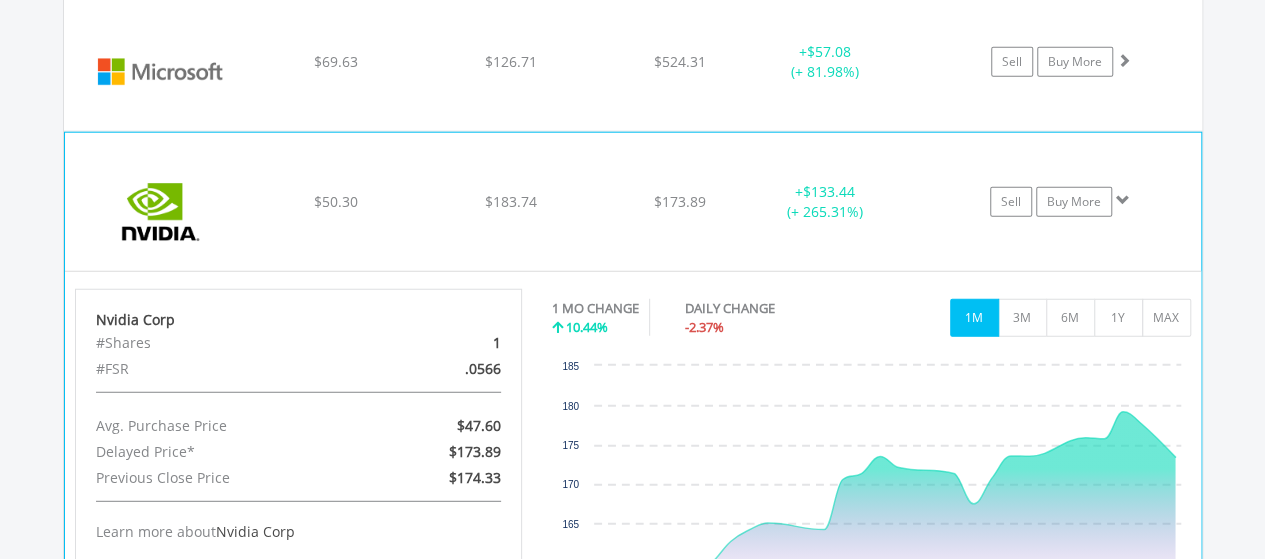 click on "$50.30" at bounding box center [335, -931] 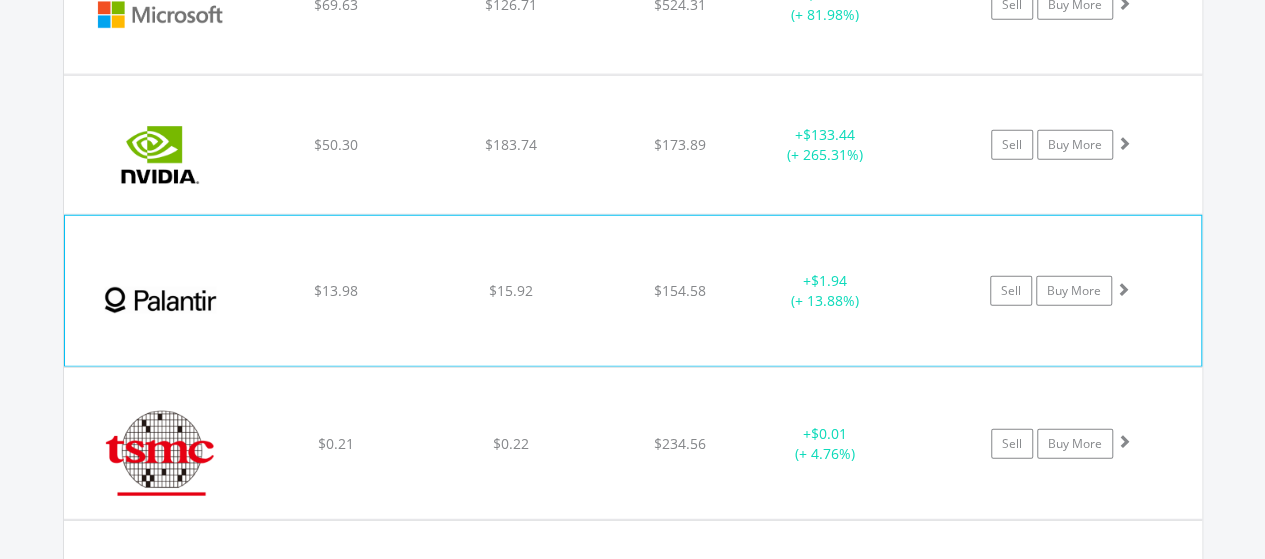 scroll, scrollTop: 2602, scrollLeft: 0, axis: vertical 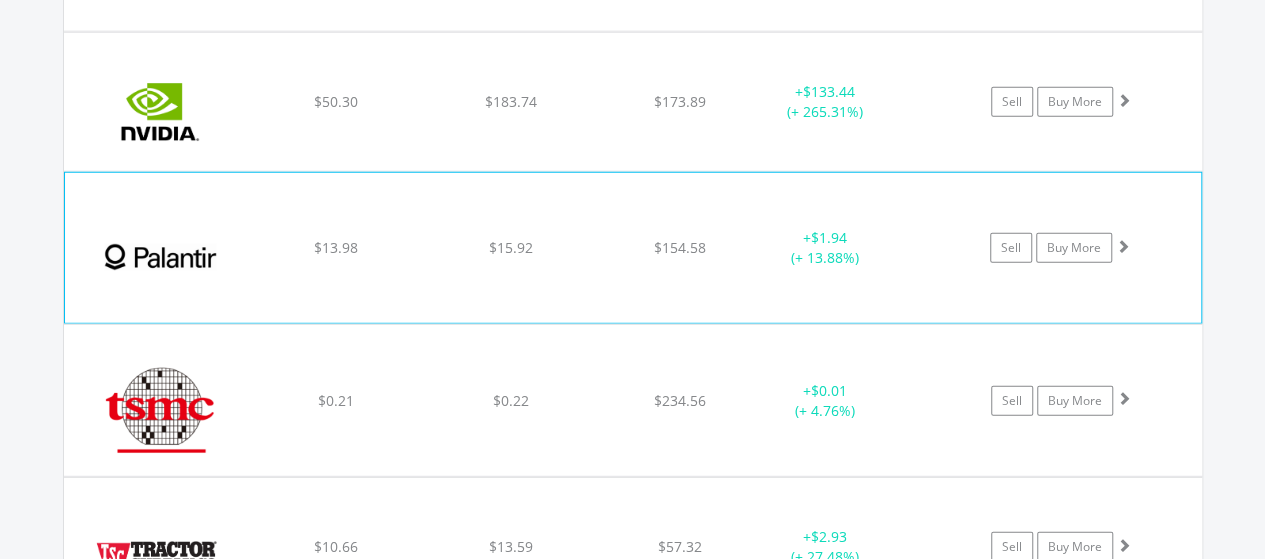 click on "﻿
Palantir Technologies Inc
$13.98
$15.92
$154.58
+  $1.94 (+ 13.88%)
Sell
Buy More" at bounding box center (633, -1031) 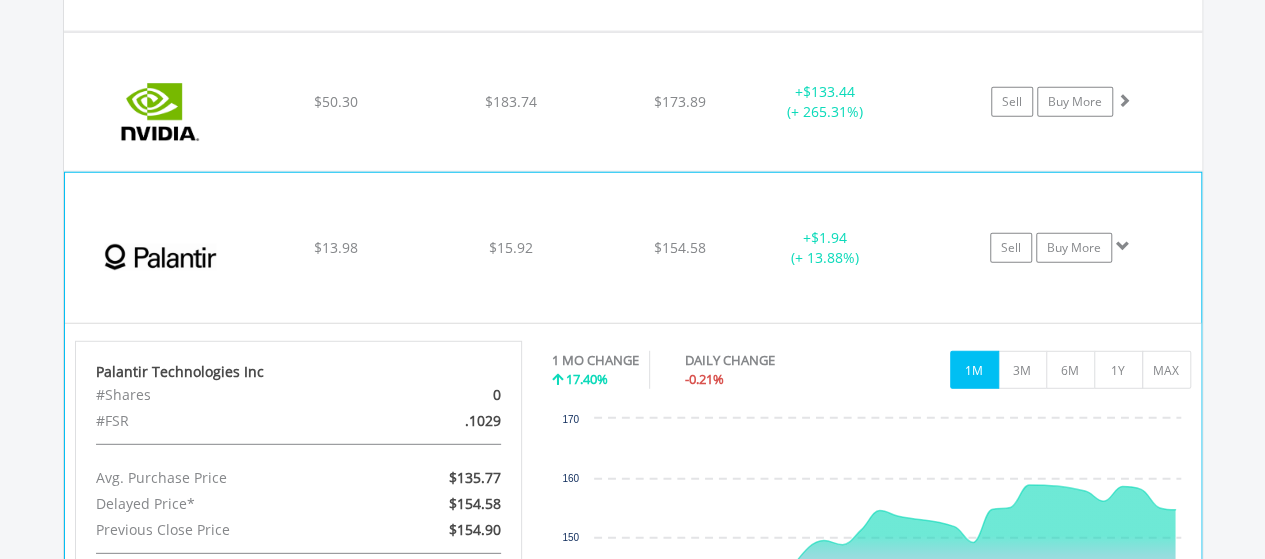 click on "﻿
Palantir Technologies Inc
$13.98
$15.92
$154.58
+  $1.94 (+ 13.88%)
Sell
Buy More" at bounding box center (633, -1031) 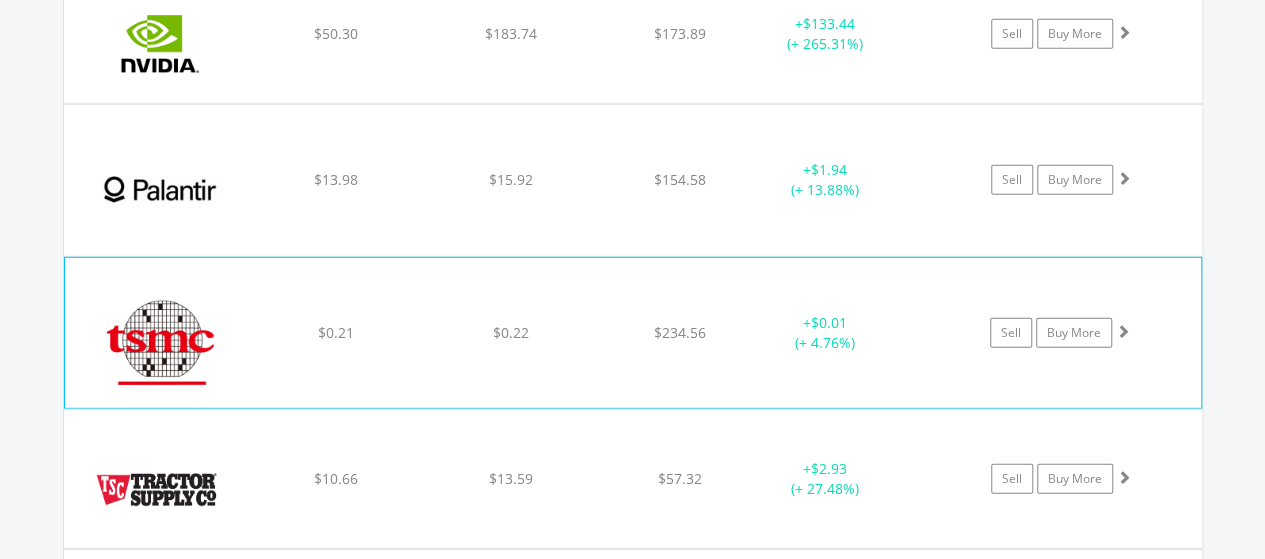 scroll, scrollTop: 2702, scrollLeft: 0, axis: vertical 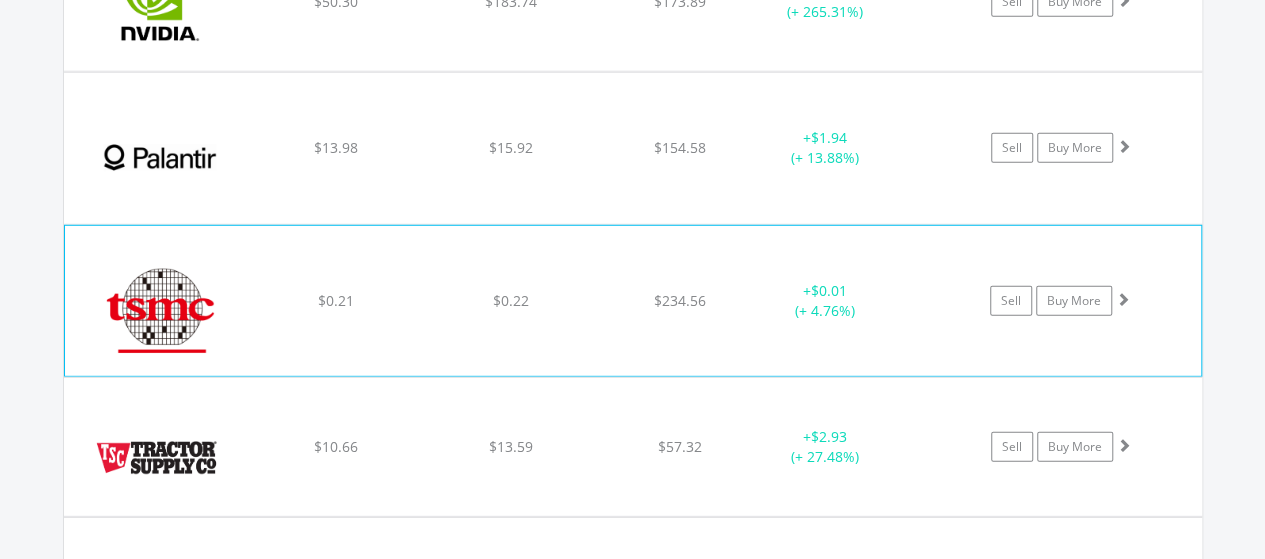 click on "﻿
Taiwan Semiconductor Manufacturing Co Ltd
$0.21
$0.22
$234.56
+  $0.01 (+ 4.76%)
Sell
Buy More" at bounding box center (633, -1131) 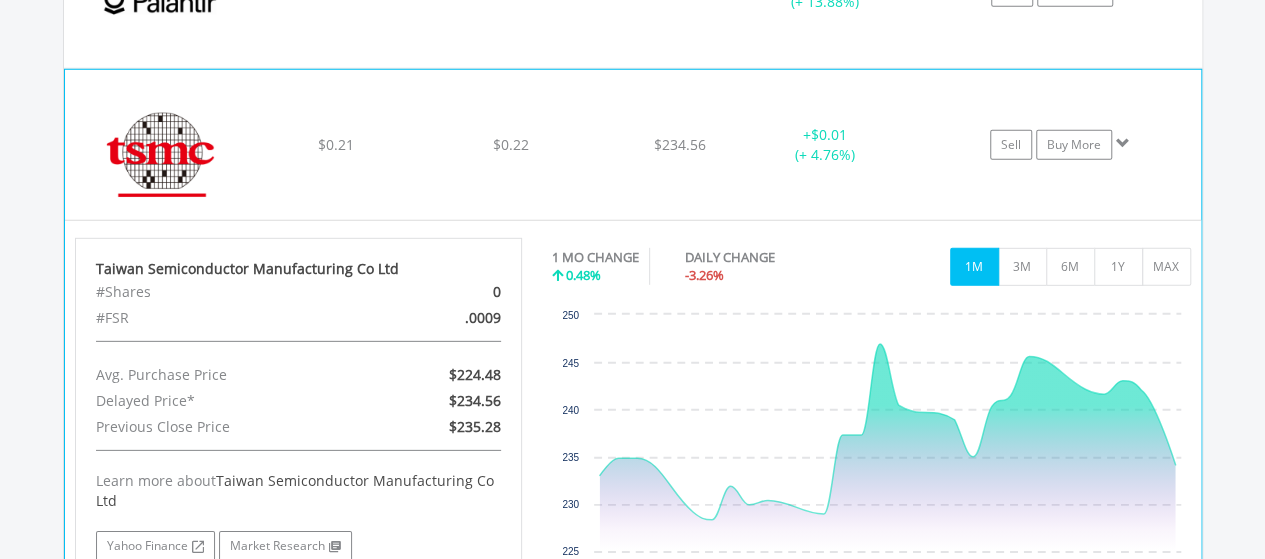 scroll, scrollTop: 2902, scrollLeft: 0, axis: vertical 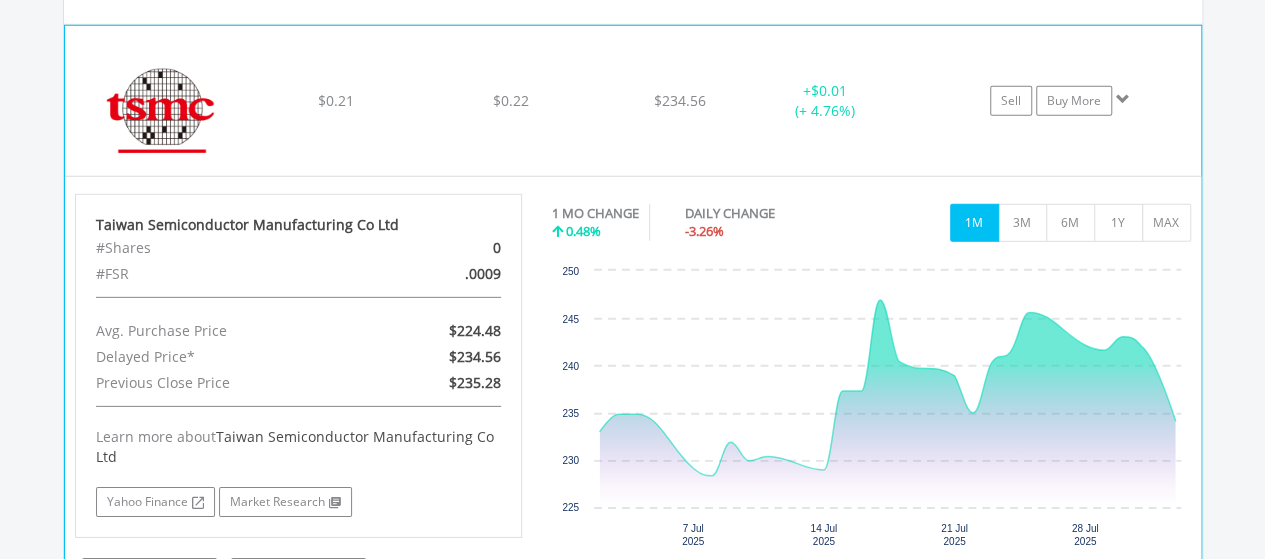click on "﻿
Taiwan Semiconductor Manufacturing Co Ltd
$0.21
$0.22
$234.56
+  $0.01 (+ 4.76%)
Sell
Buy More" at bounding box center (633, -1331) 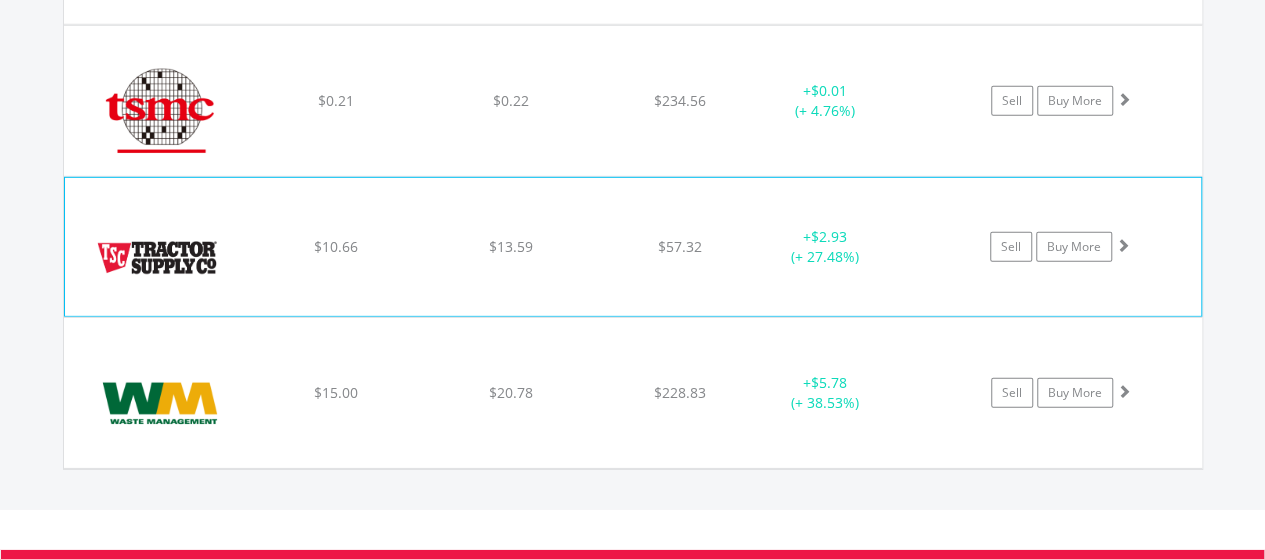 click on "﻿
Tractor Supply Company
$10.66
$13.59
$57.32
+  $2.93 (+ 27.48%)
Sell
Buy More" at bounding box center [633, -1331] 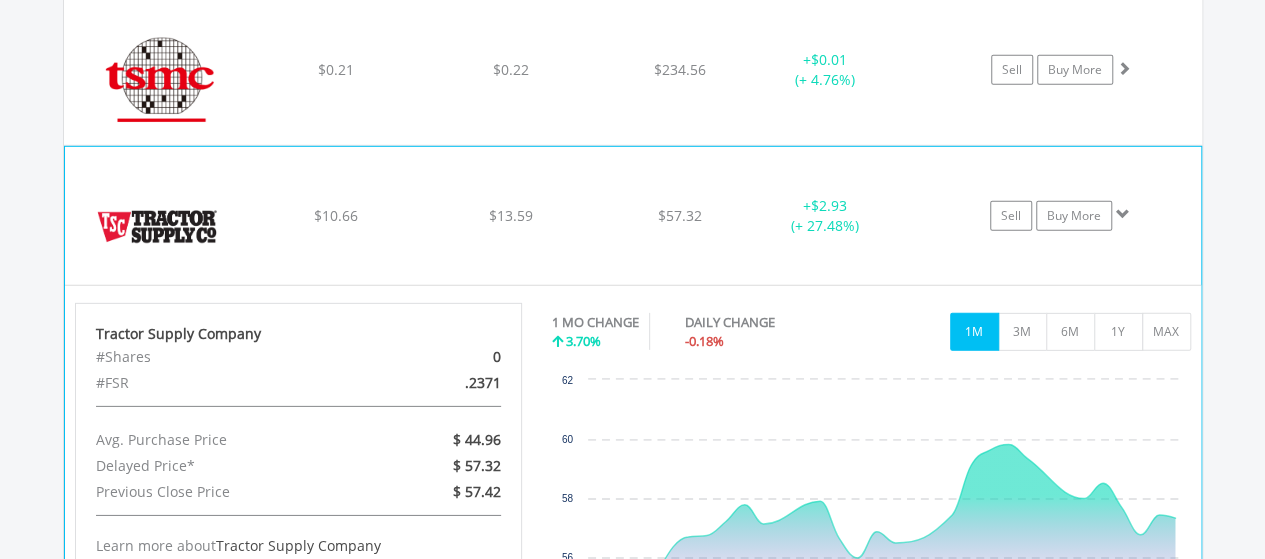 scroll, scrollTop: 2902, scrollLeft: 0, axis: vertical 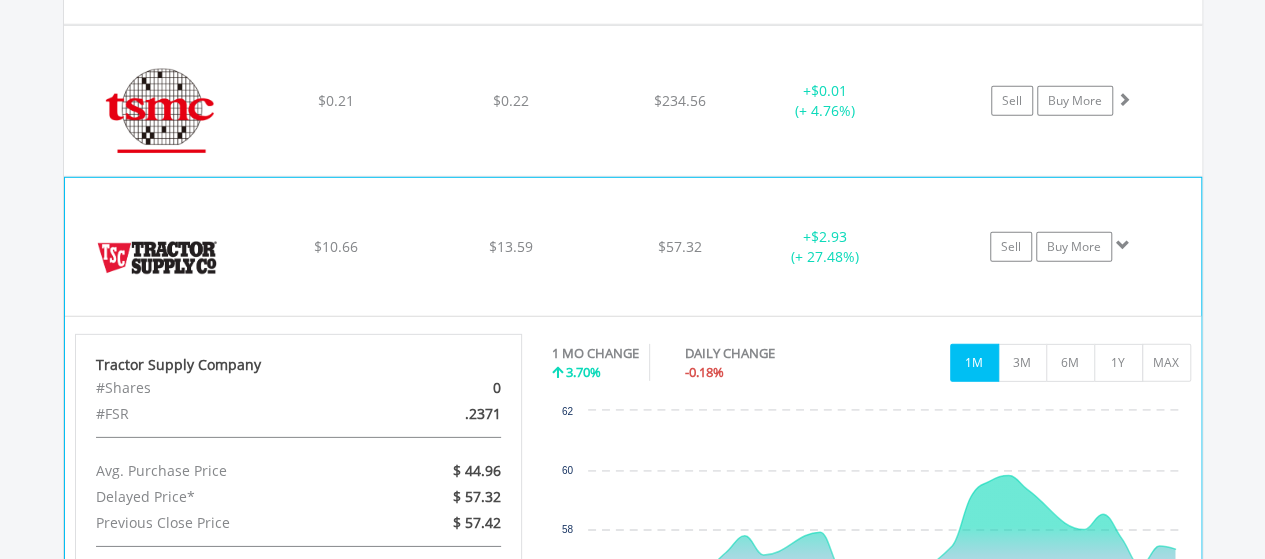 click on "﻿
Tractor Supply Company
$10.66
$13.59
$57.32
+  $2.93 (+ 27.48%)
Sell
Buy More" at bounding box center [633, -1331] 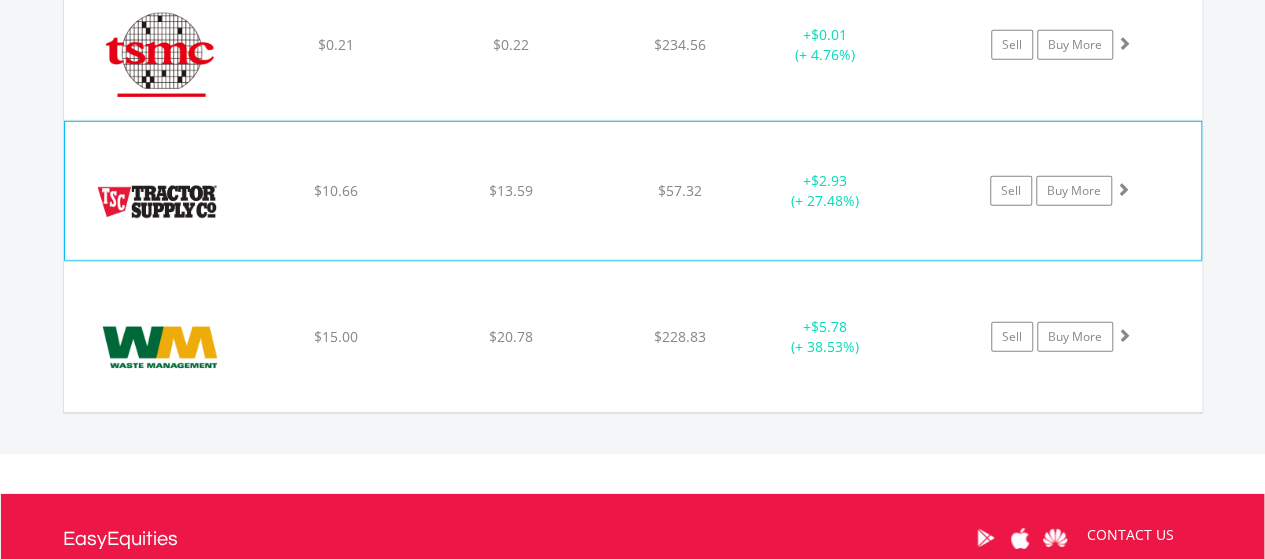 scroll, scrollTop: 3002, scrollLeft: 0, axis: vertical 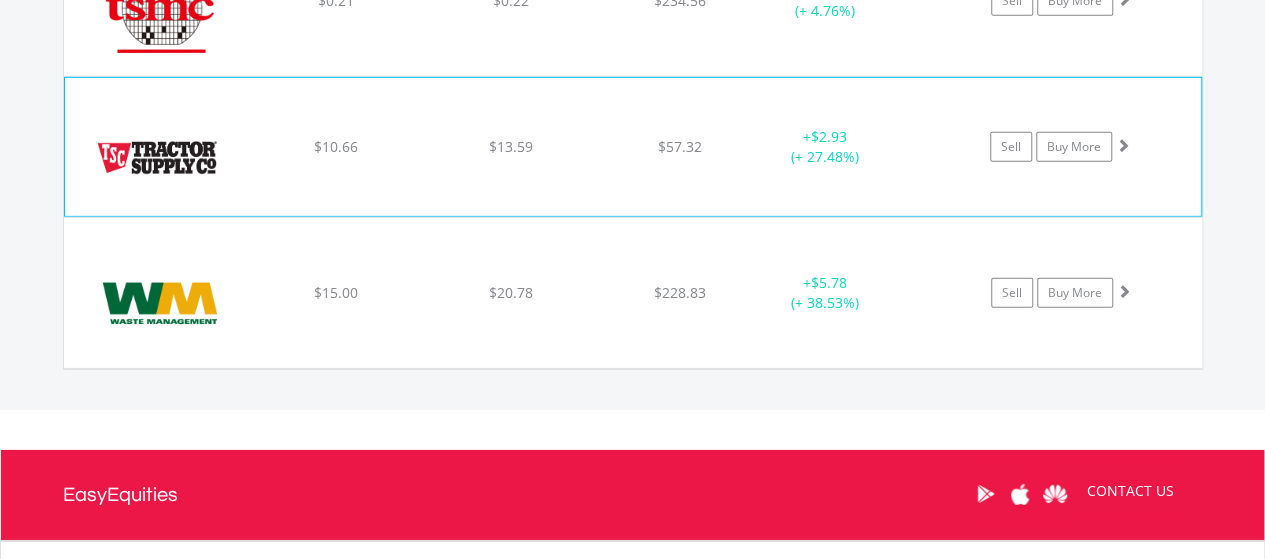 click on "﻿
Waste Management Inc
$15.00
$20.78
$228.83
+  $5.78 (+ 38.53%)
Sell
Buy More" at bounding box center (633, -1431) 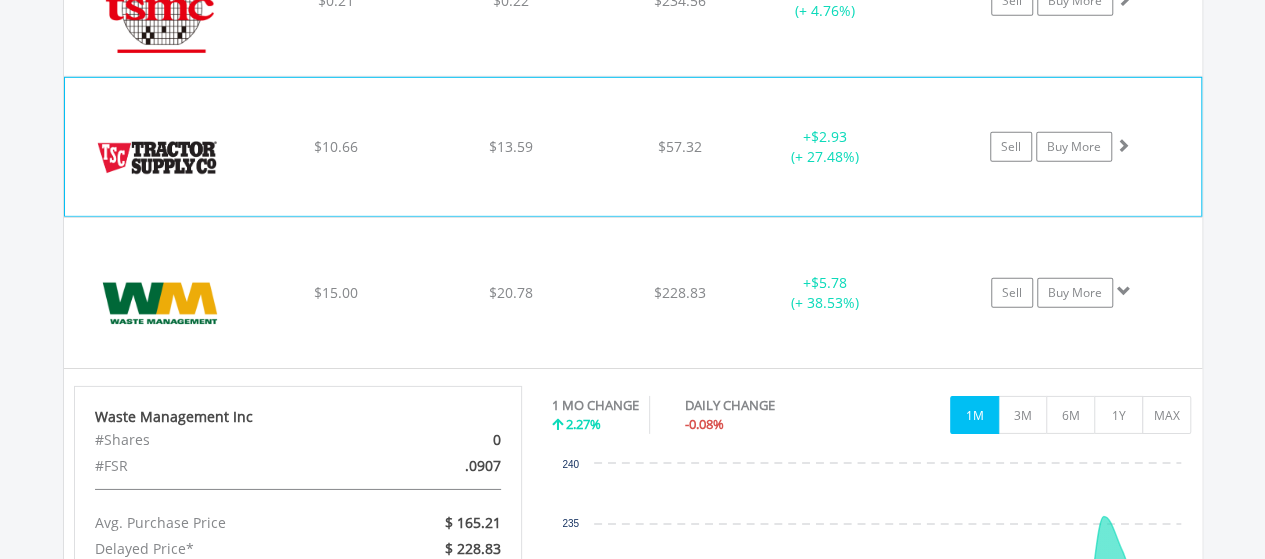 click on "﻿
Waste Management Inc
$15.00
$20.78
$228.83
+  $5.78 (+ 38.53%)
Sell
Buy More" at bounding box center [633, -1431] 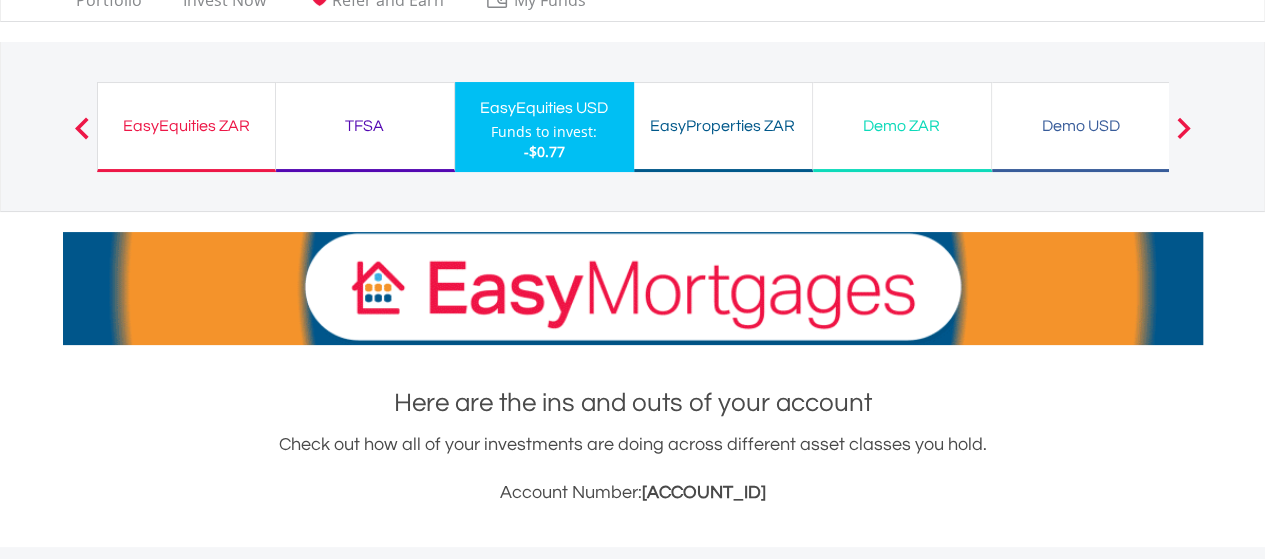 scroll, scrollTop: 0, scrollLeft: 0, axis: both 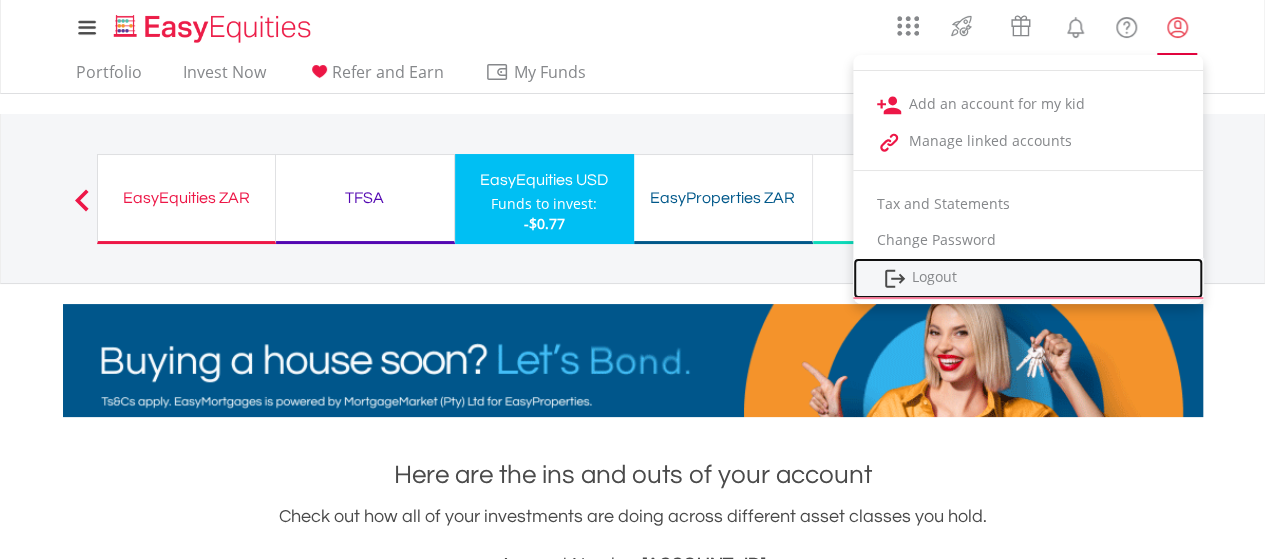 click on "Logout" at bounding box center (1028, 278) 